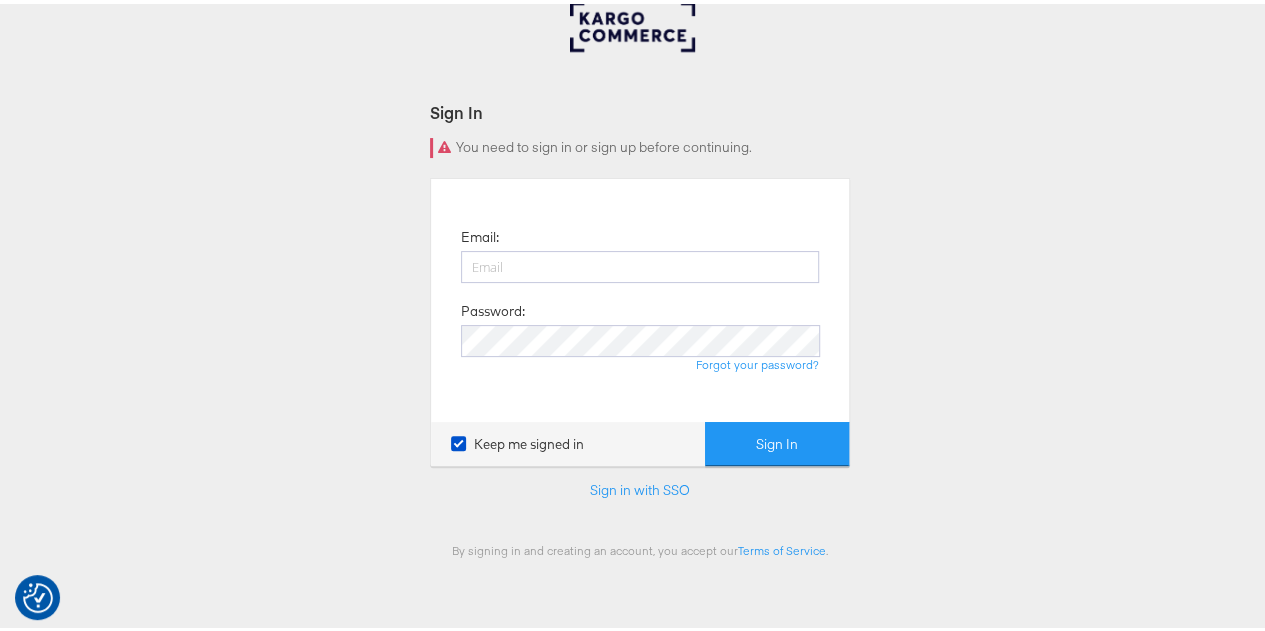 scroll, scrollTop: 100, scrollLeft: 0, axis: vertical 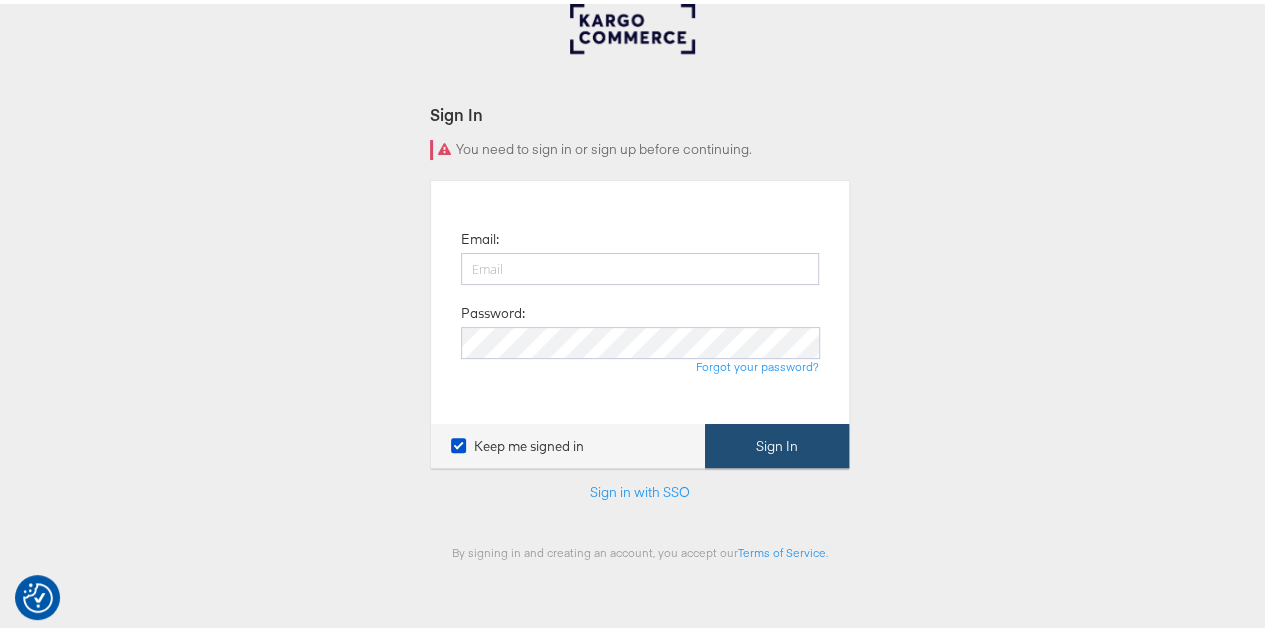 type on "[EMAIL_ADDRESS][DOMAIN_NAME]" 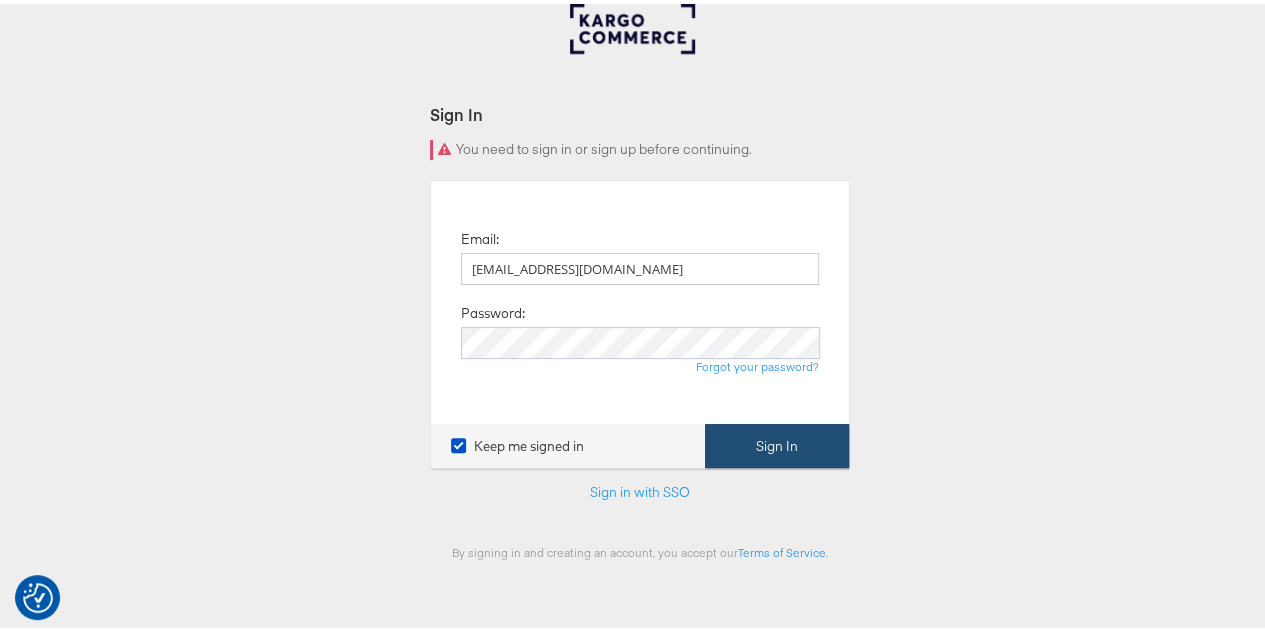 click on "Sign In" at bounding box center [777, 442] 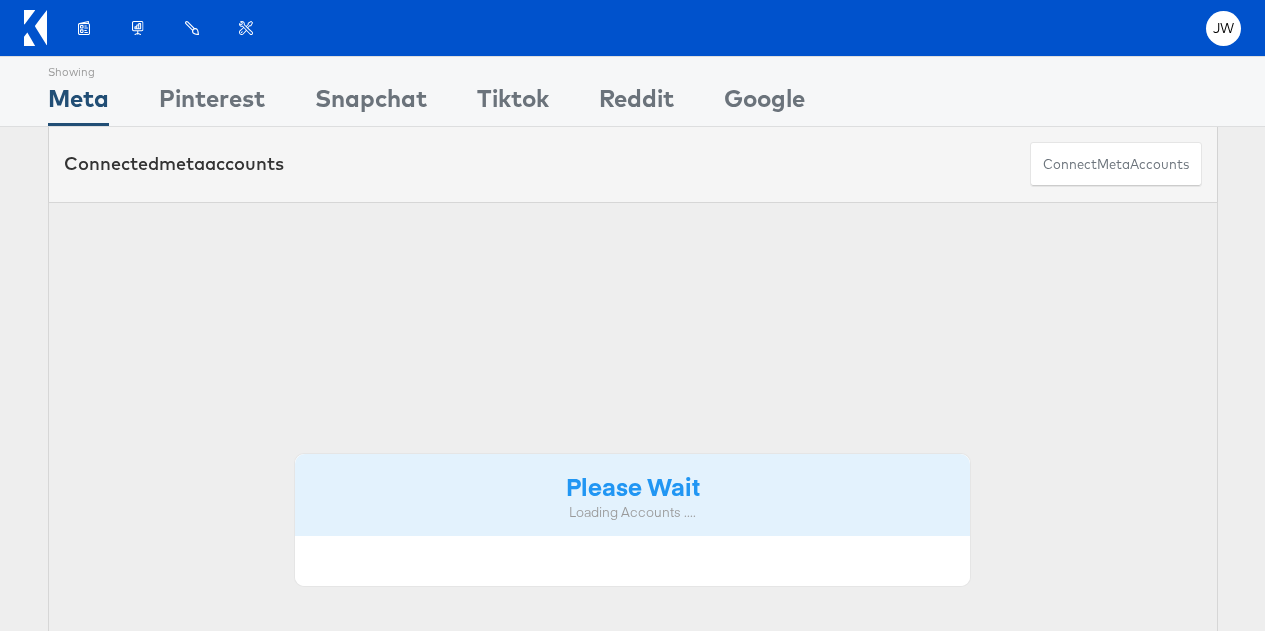 scroll, scrollTop: 0, scrollLeft: 0, axis: both 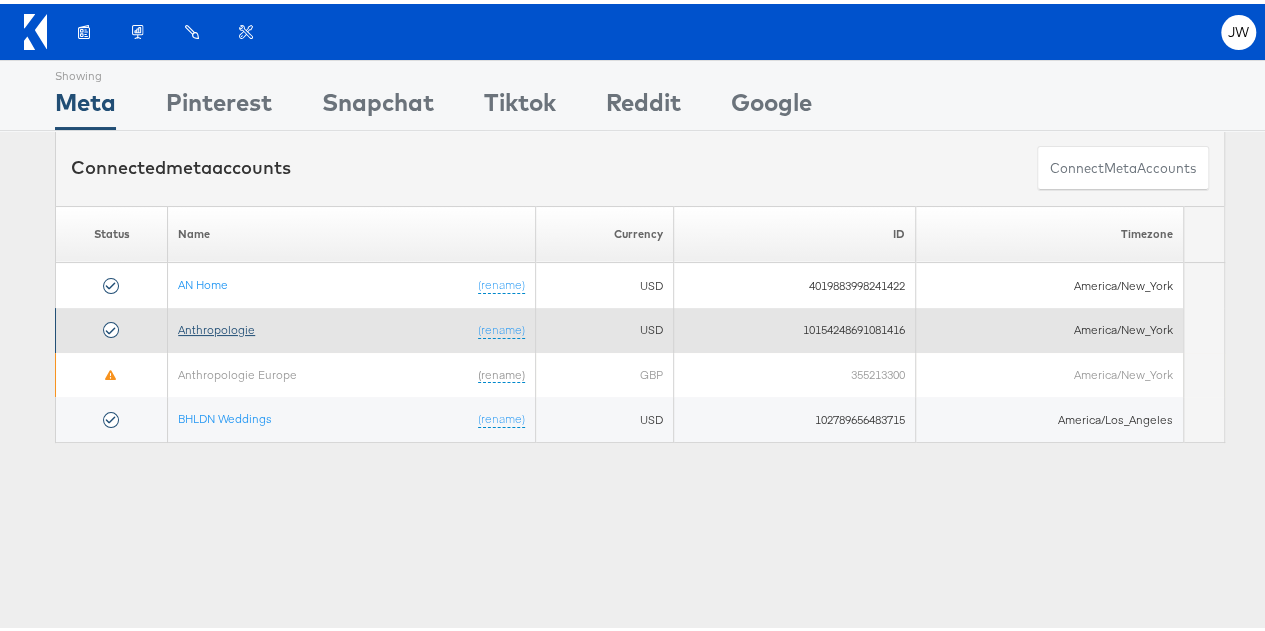 click on "Anthropologie" at bounding box center [216, 325] 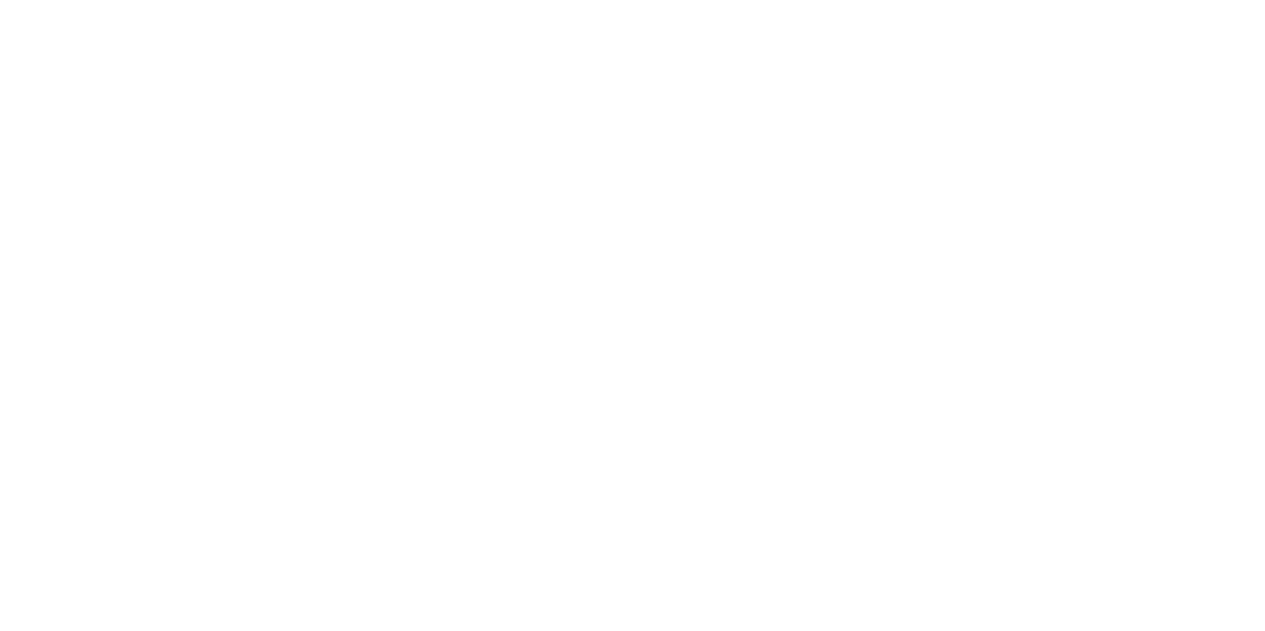 scroll, scrollTop: 0, scrollLeft: 0, axis: both 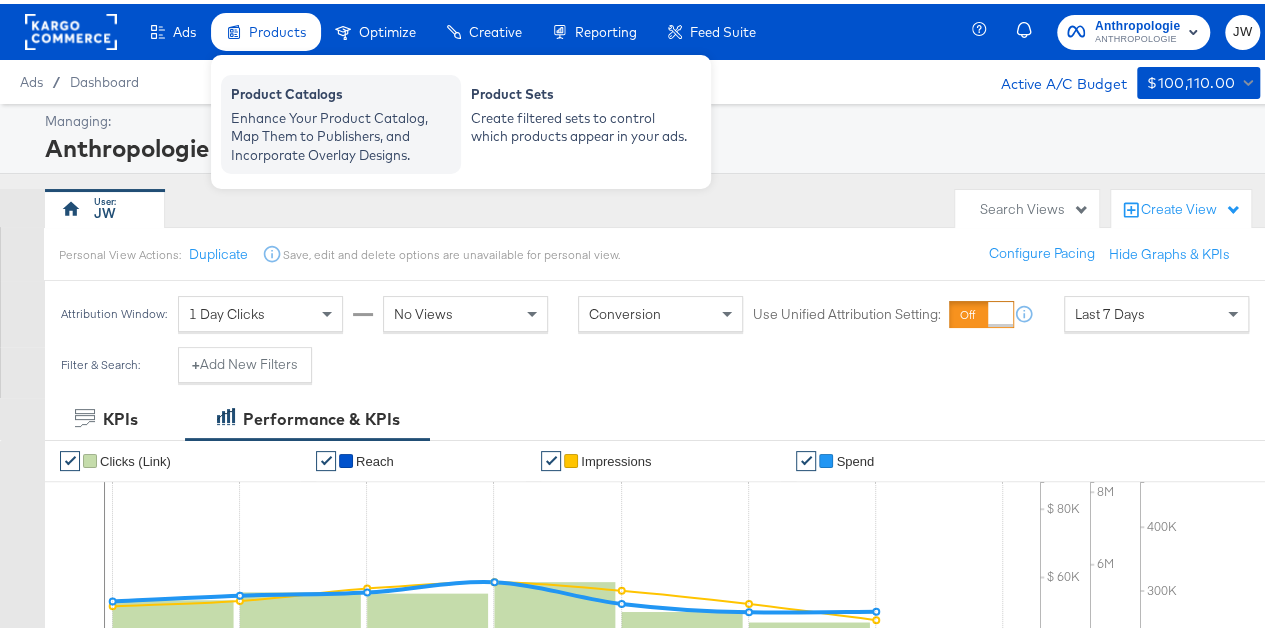 click on "Enhance Your Product Catalog, Map Them to Publishers, and Incorporate Overlay Designs." at bounding box center [341, 133] 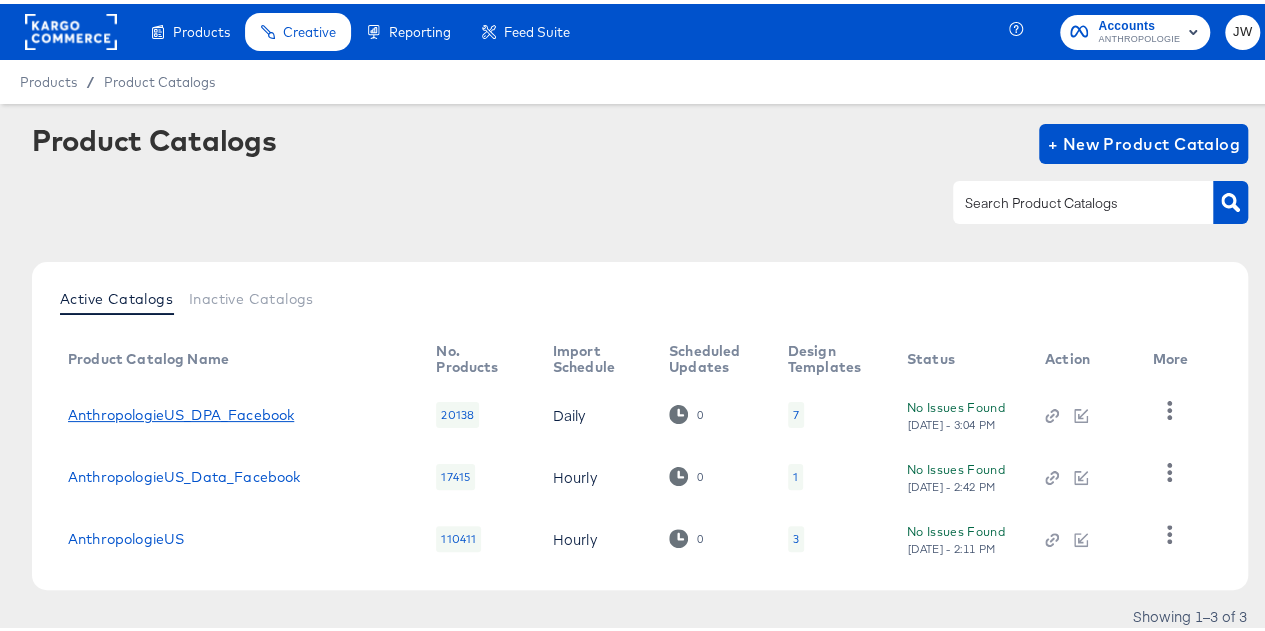 click on "AnthropologieUS_DPA_Facebook" at bounding box center (181, 411) 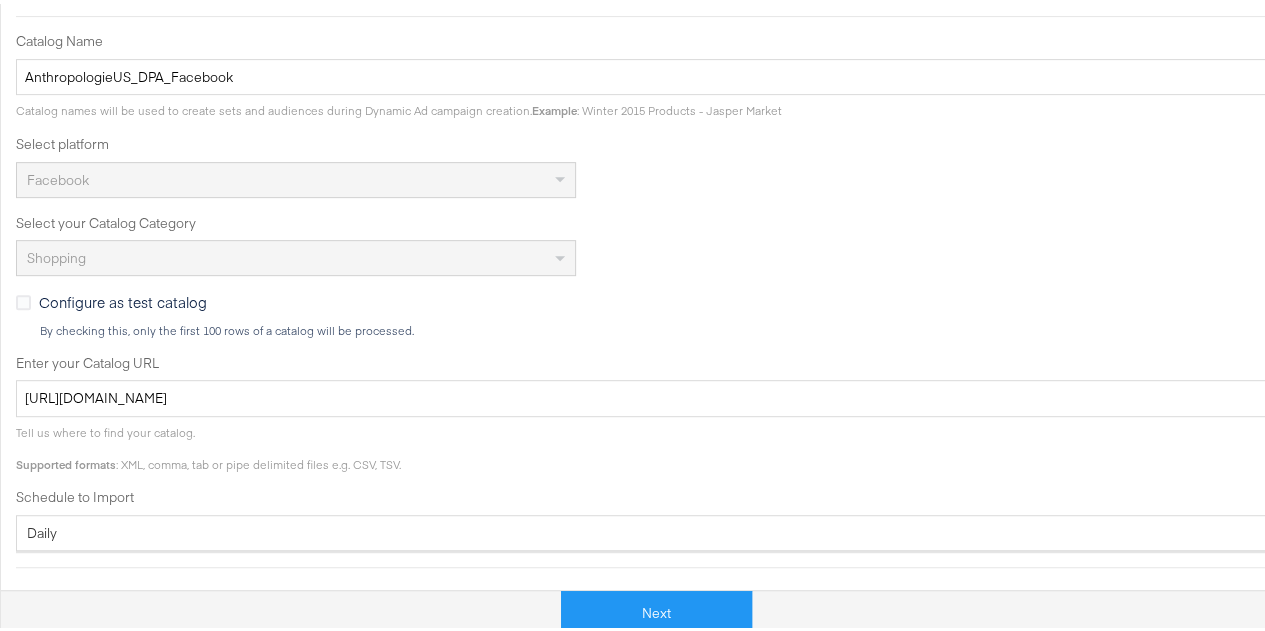 scroll, scrollTop: 415, scrollLeft: 0, axis: vertical 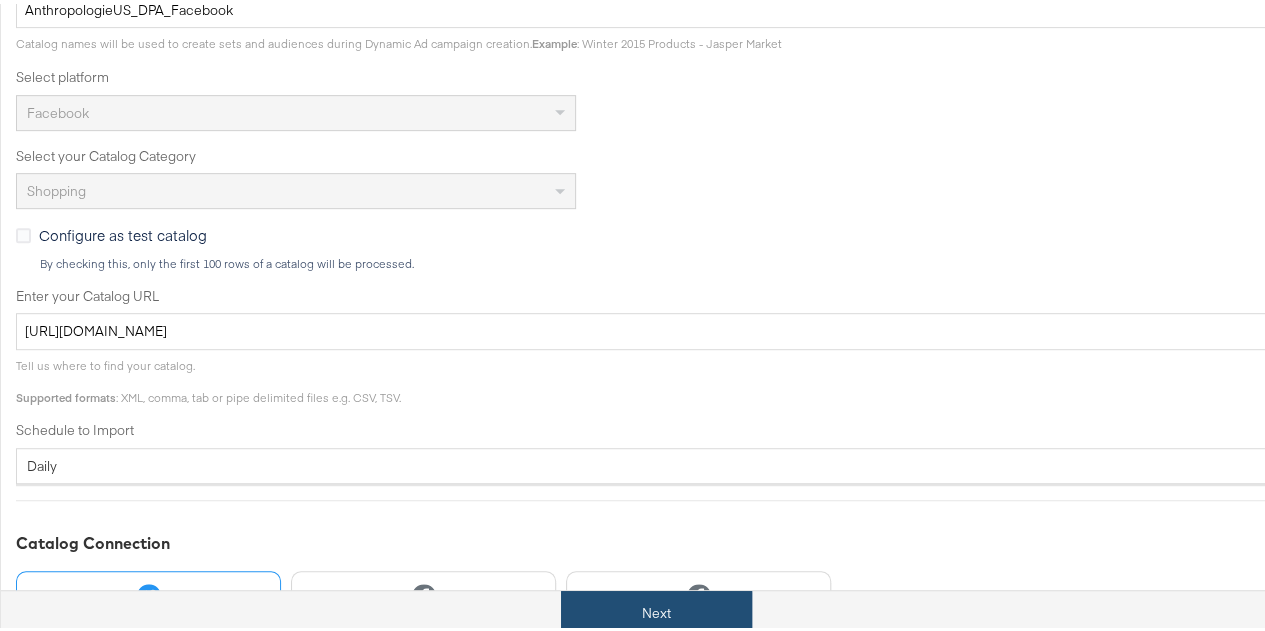 click on "Next" at bounding box center [656, 609] 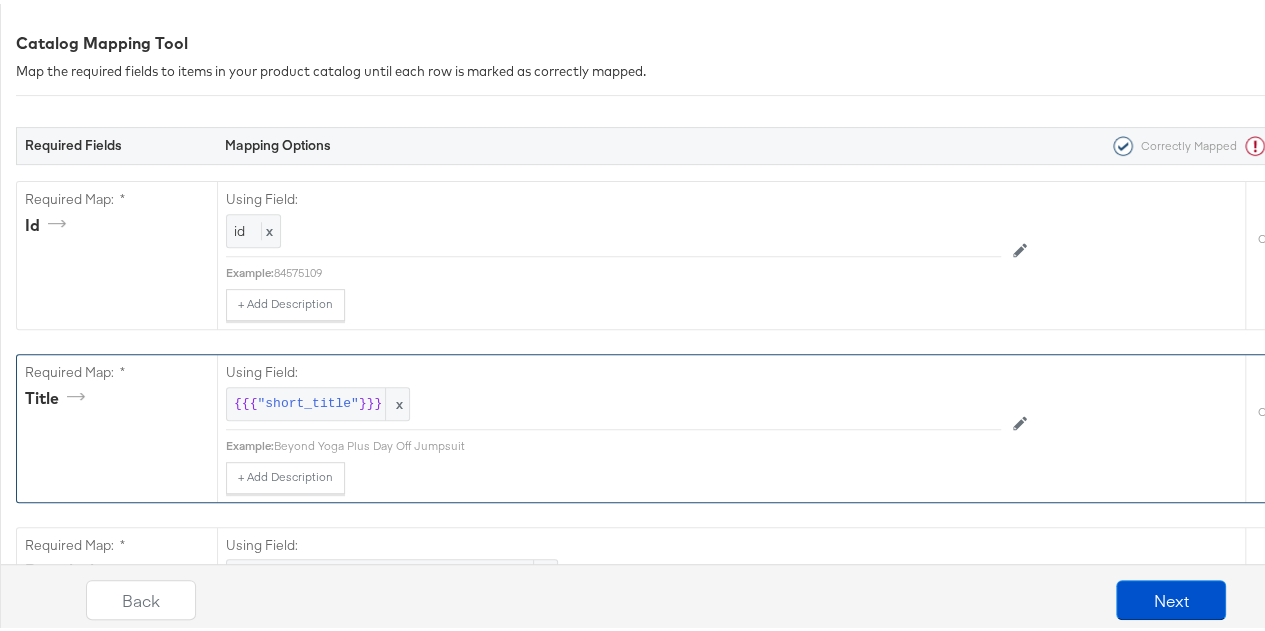 scroll, scrollTop: 400, scrollLeft: 0, axis: vertical 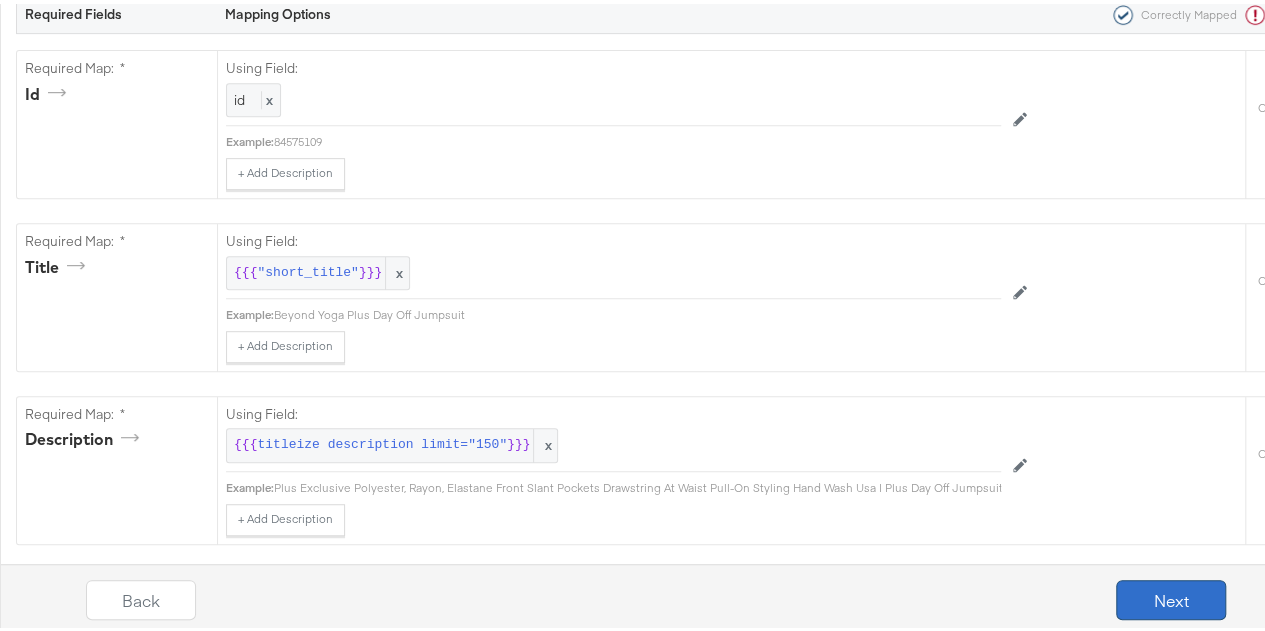 click on "Next" at bounding box center (1171, 596) 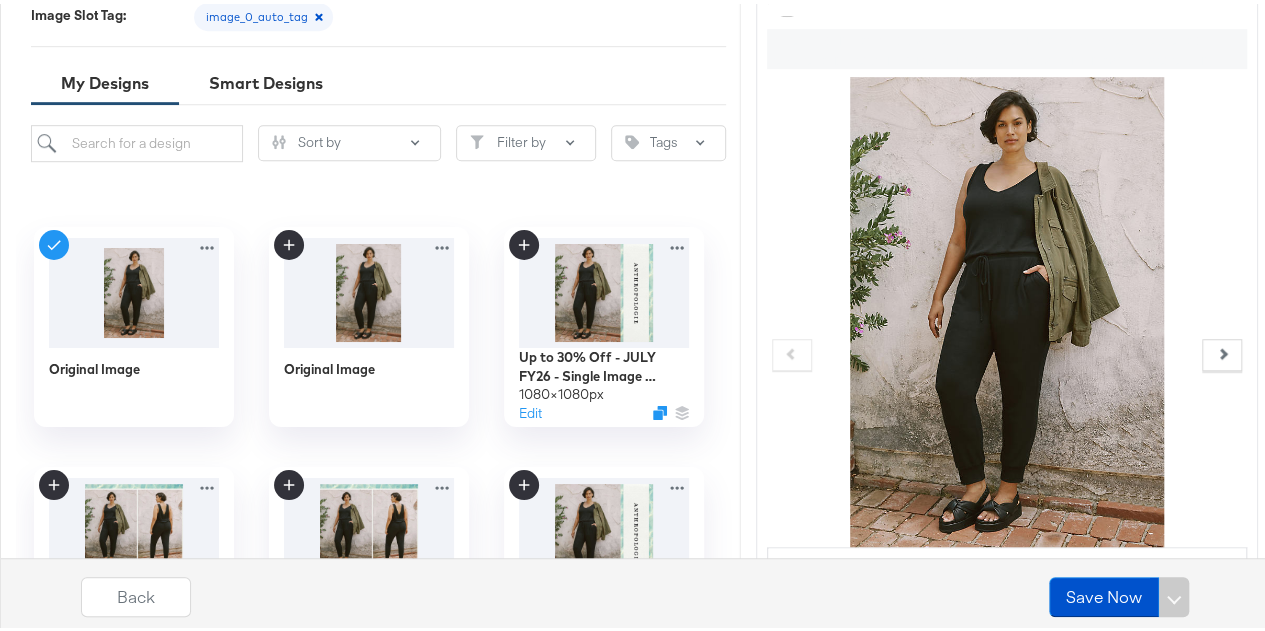 scroll, scrollTop: 400, scrollLeft: 0, axis: vertical 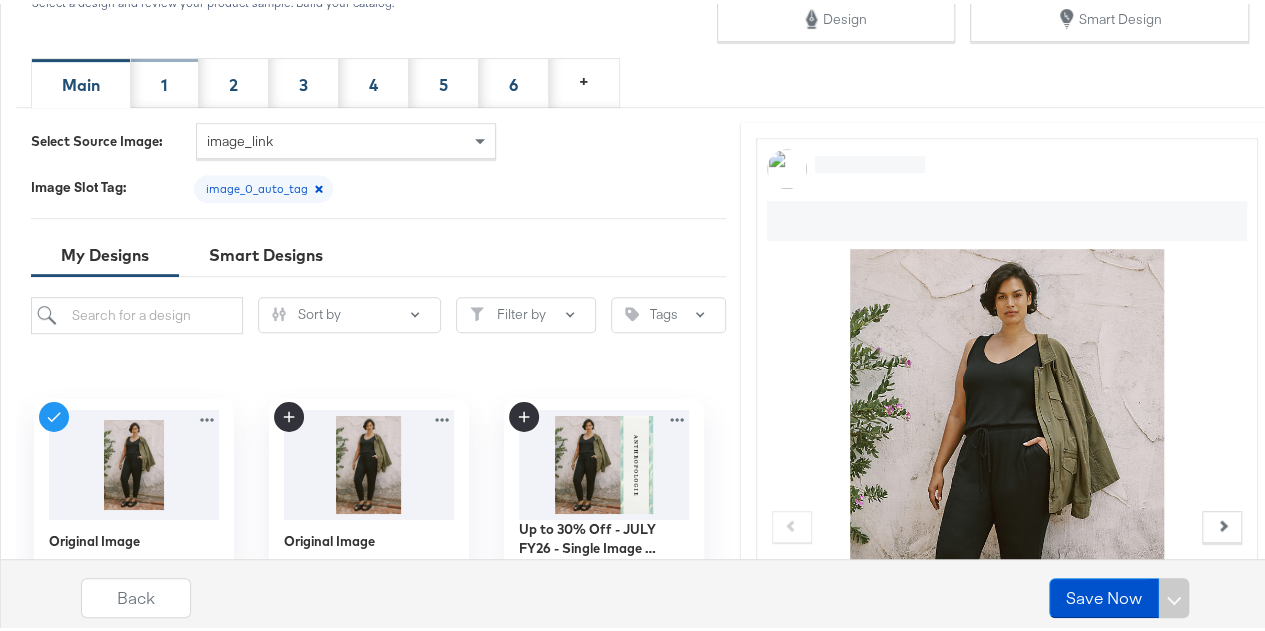 click on "1" at bounding box center (165, 79) 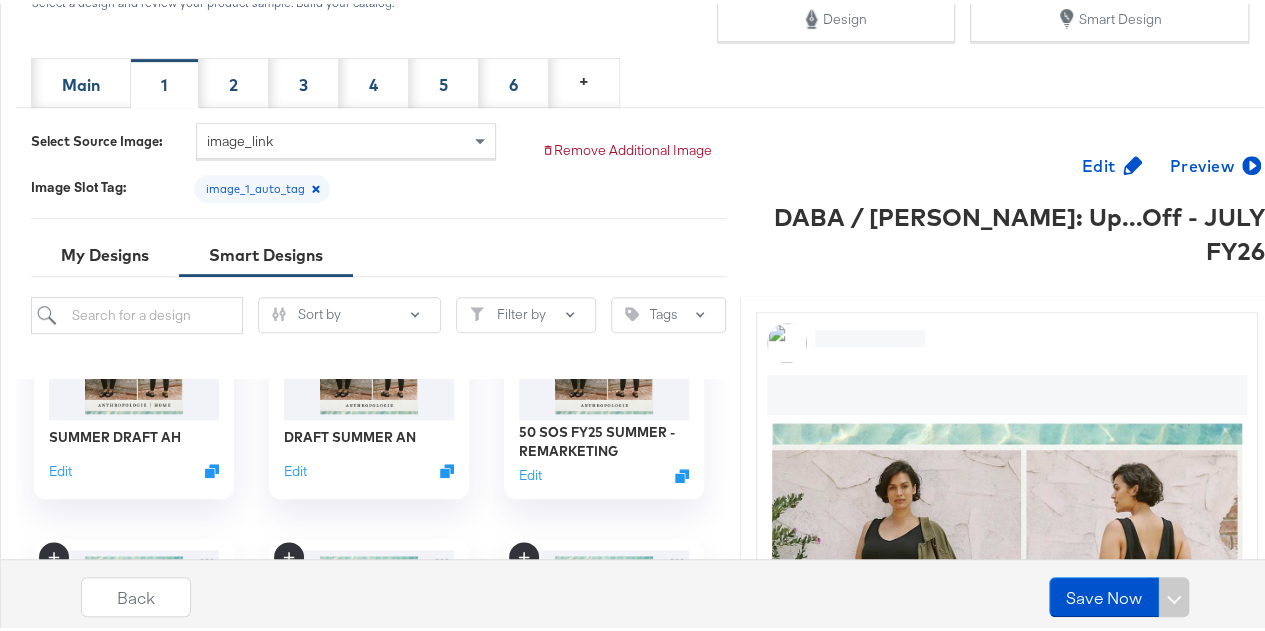 scroll, scrollTop: 1362, scrollLeft: 0, axis: vertical 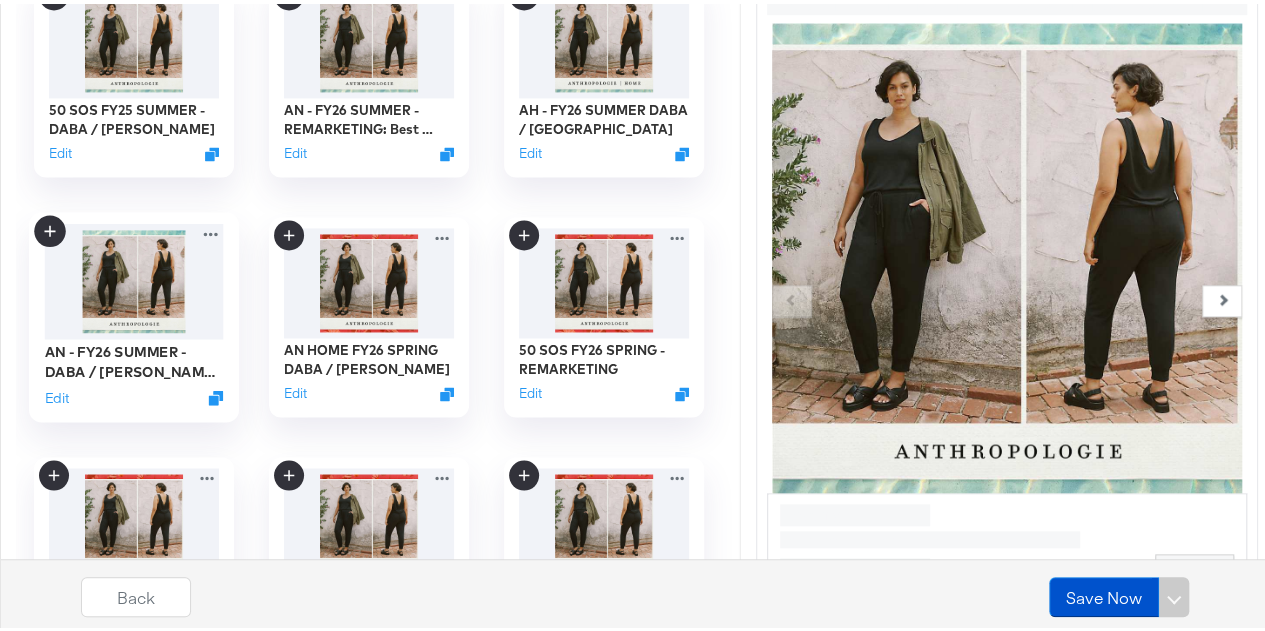 click at bounding box center [133, 276] 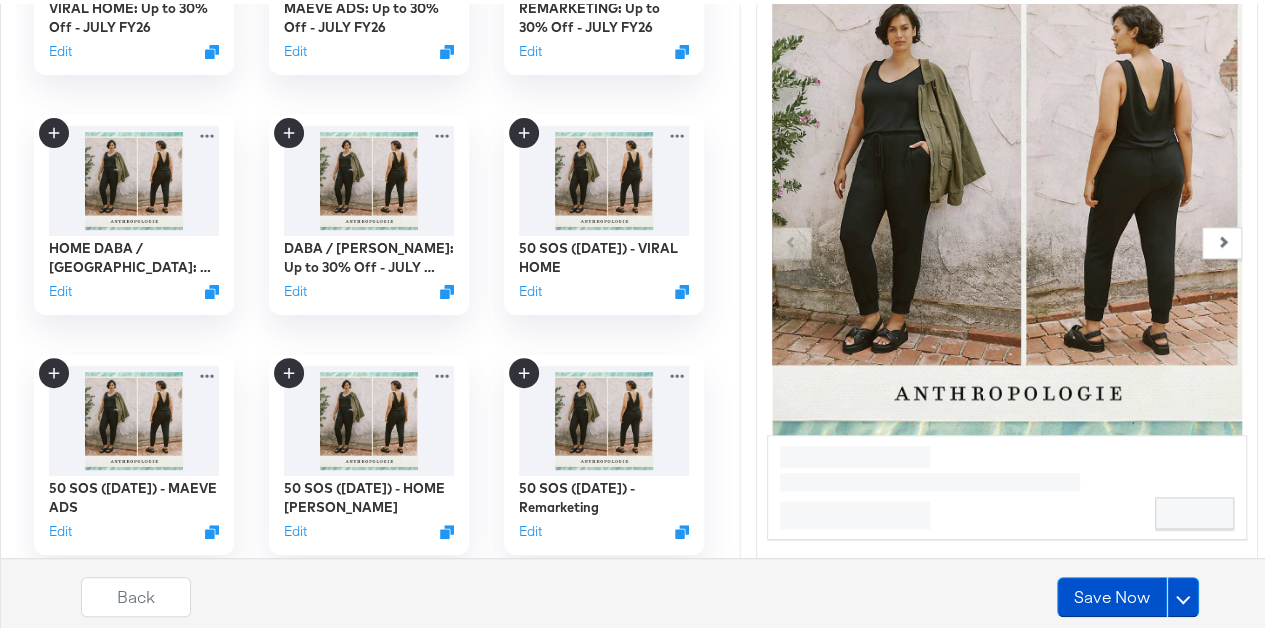 scroll, scrollTop: 0, scrollLeft: 0, axis: both 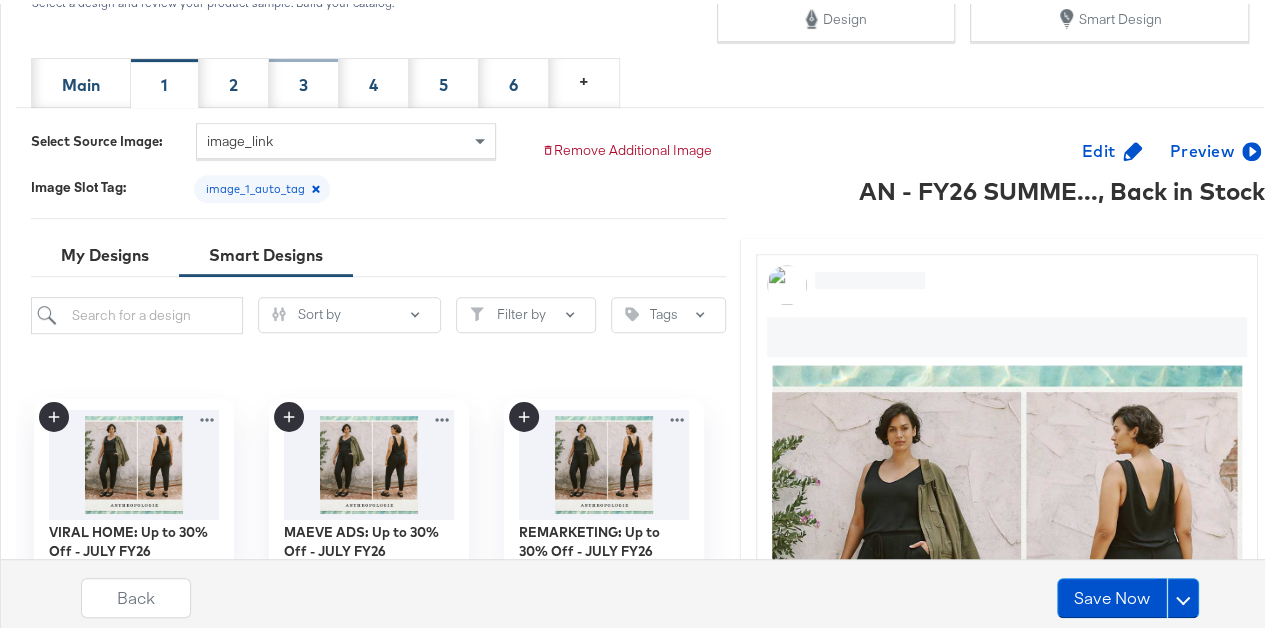 click on "2" at bounding box center [233, 81] 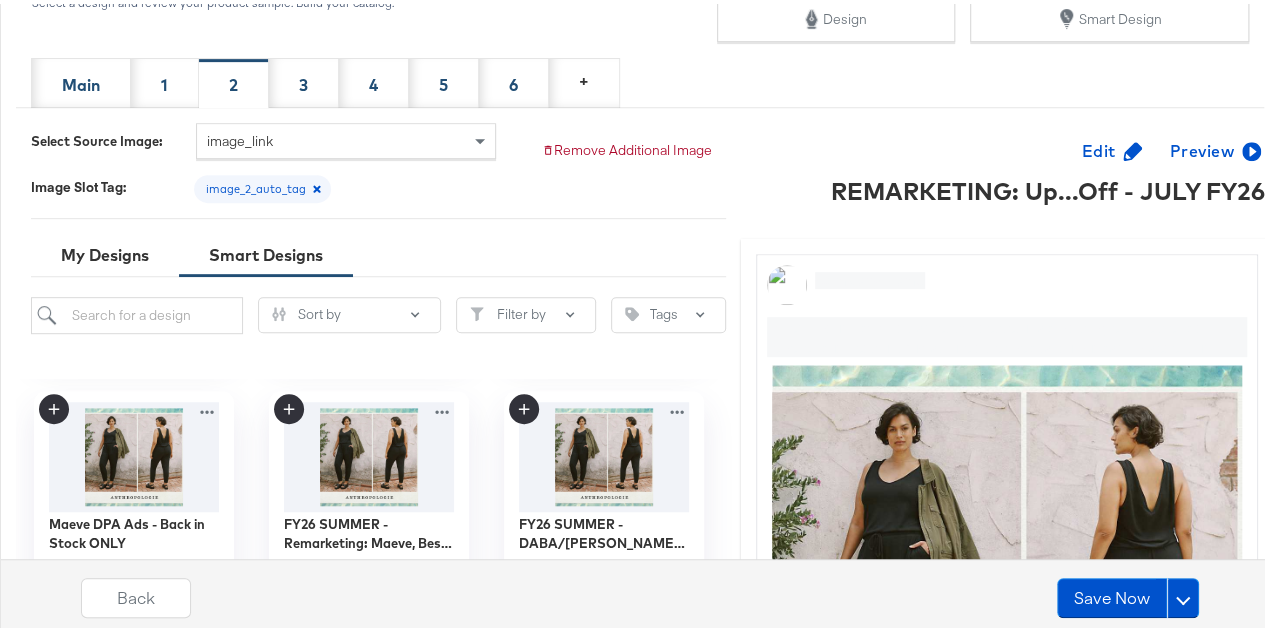 scroll, scrollTop: 1000, scrollLeft: 0, axis: vertical 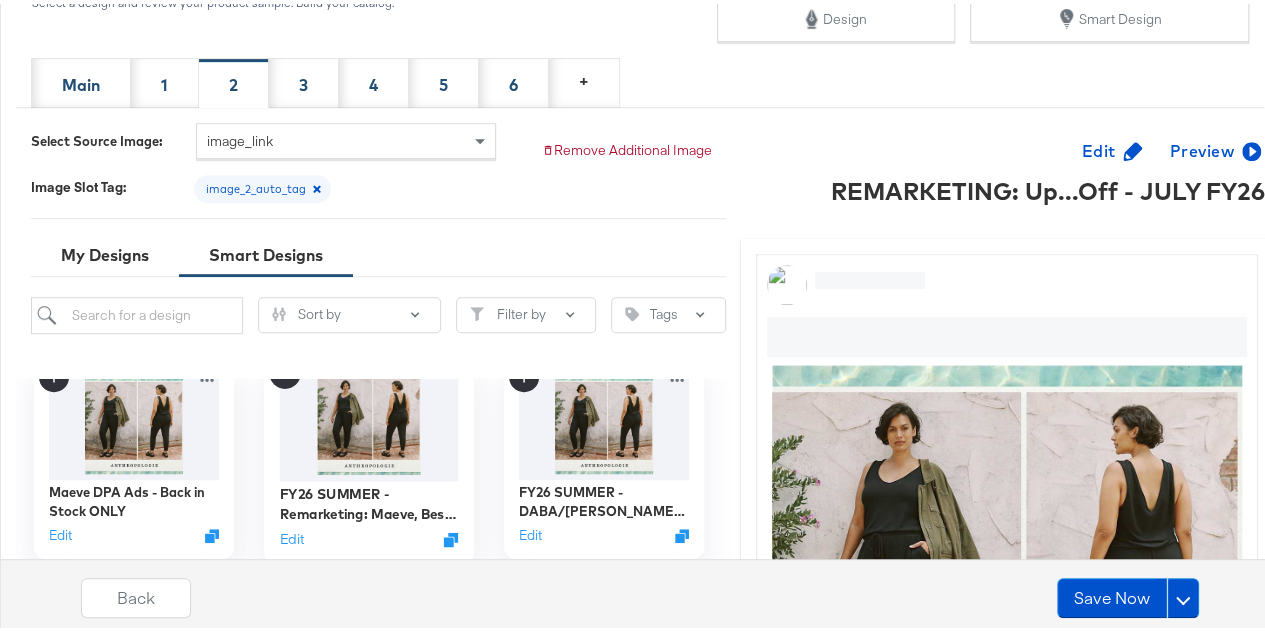 click at bounding box center (368, 418) 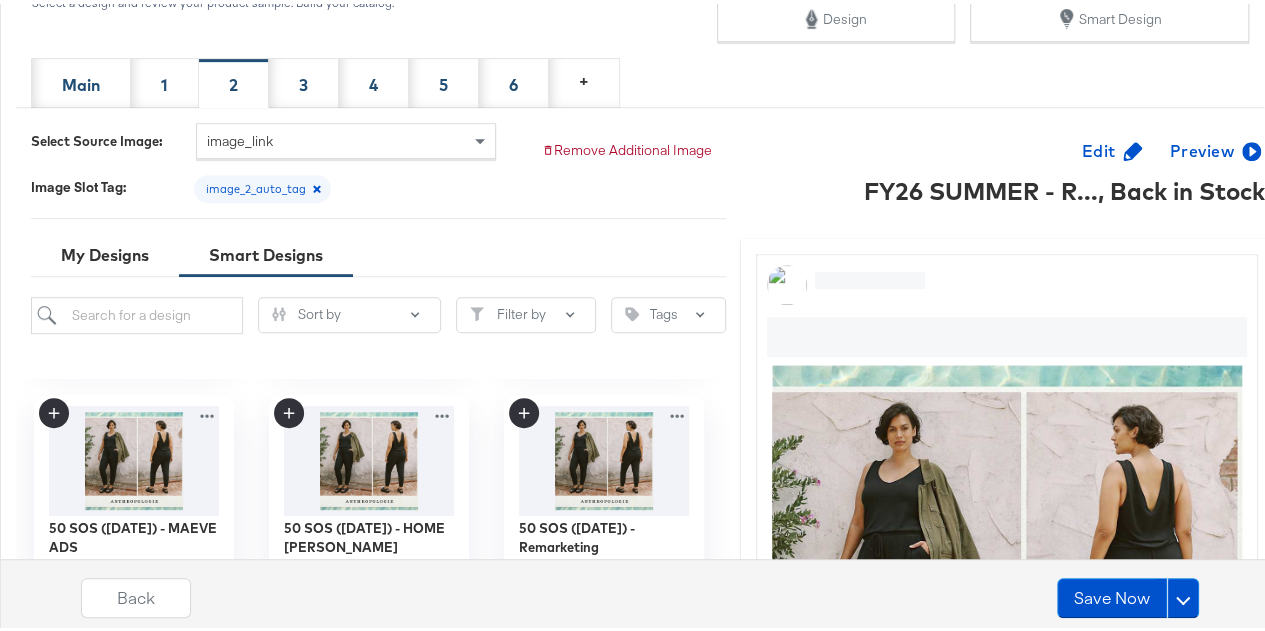 scroll, scrollTop: 400, scrollLeft: 0, axis: vertical 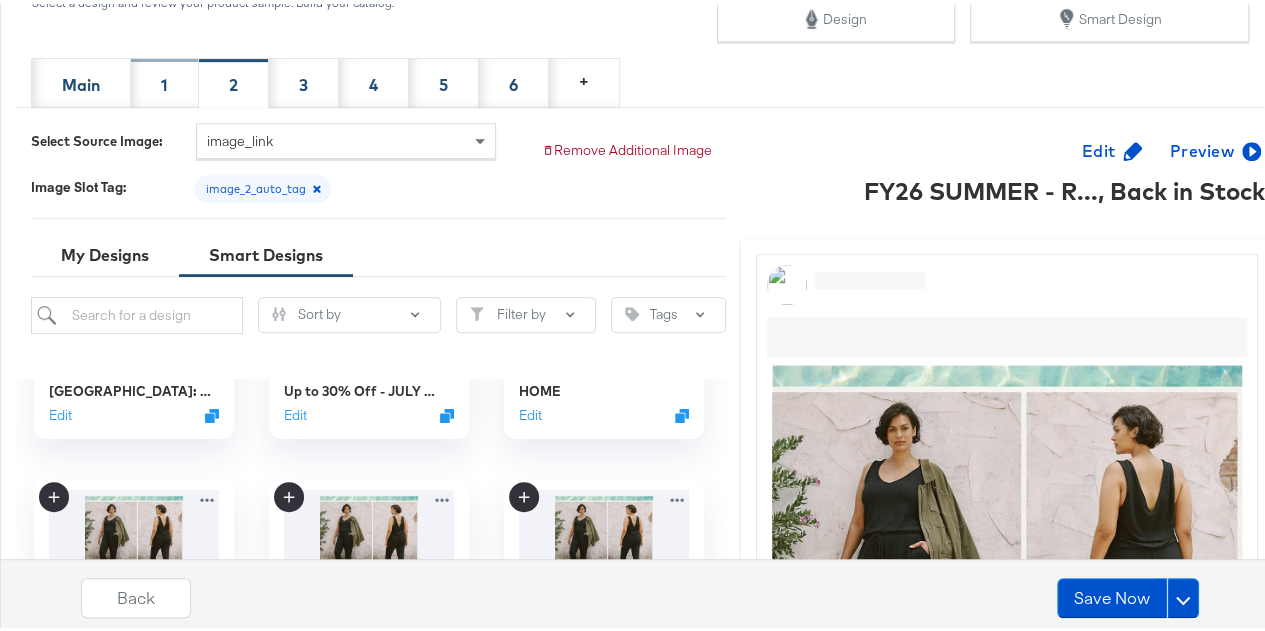 click on "1" at bounding box center (165, 79) 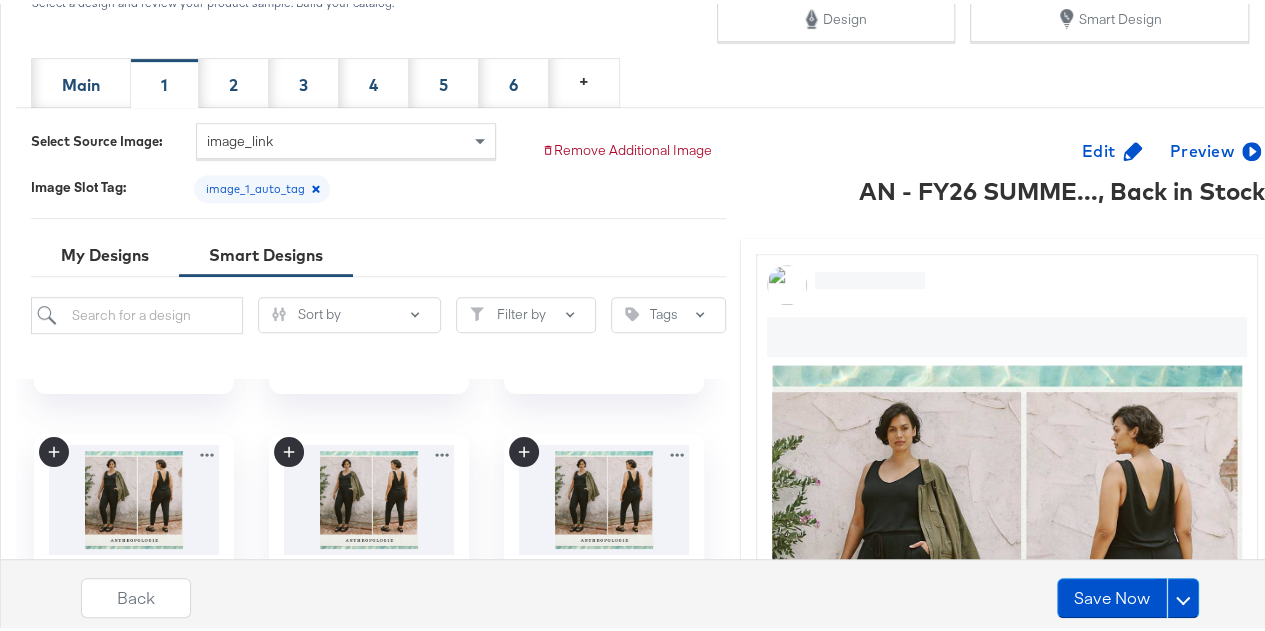 scroll, scrollTop: 0, scrollLeft: 0, axis: both 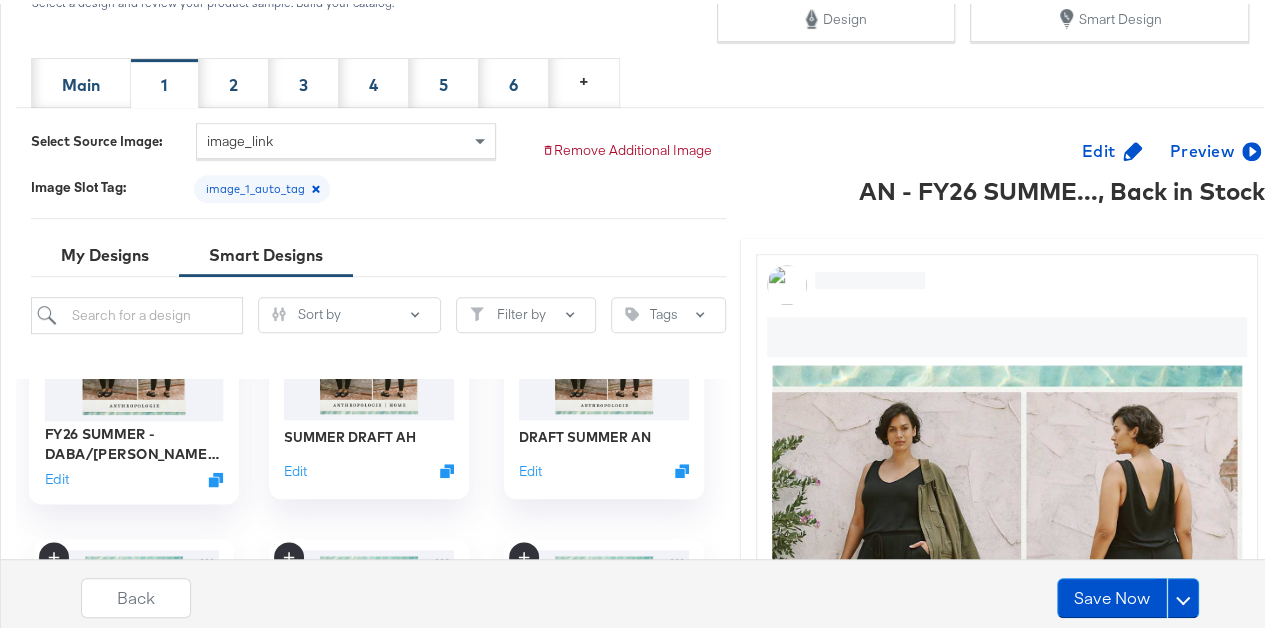 click at bounding box center [133, 358] 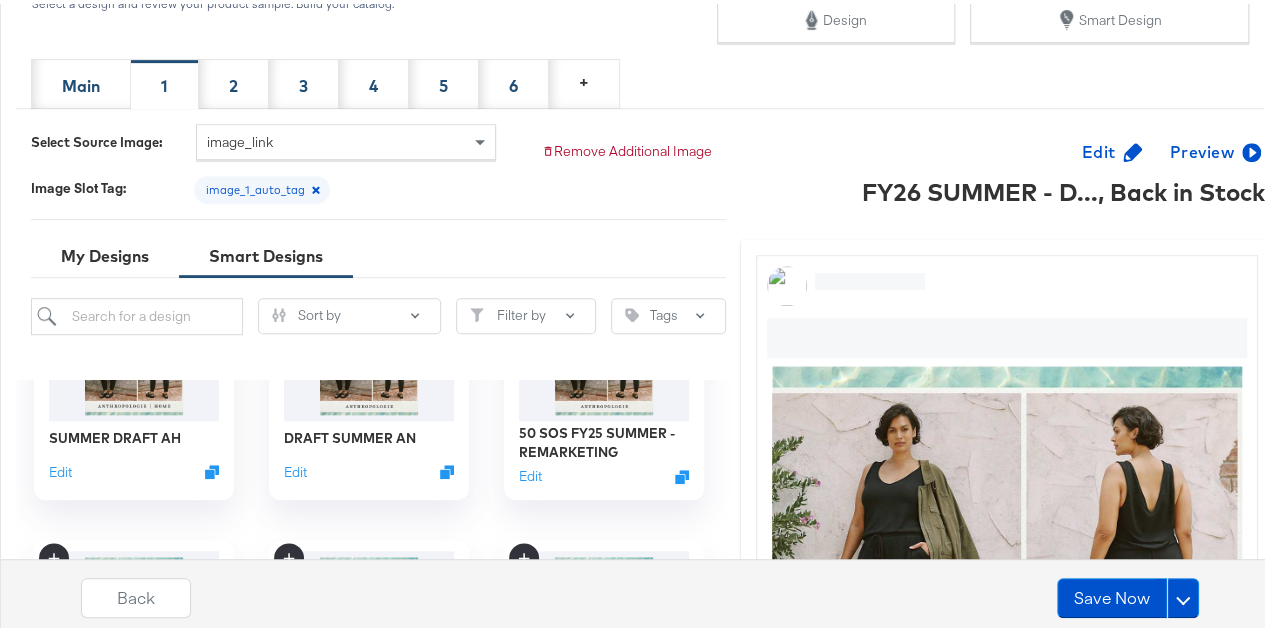 scroll, scrollTop: 400, scrollLeft: 0, axis: vertical 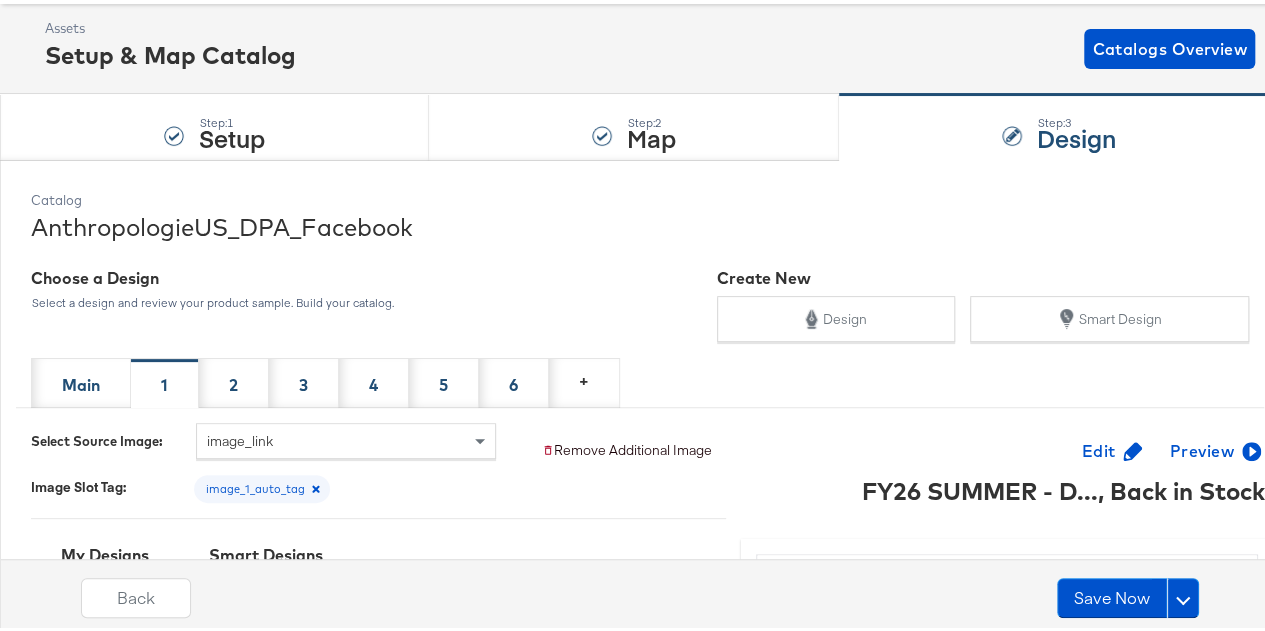 drag, startPoint x: 228, startPoint y: 371, endPoint x: 550, endPoint y: 455, distance: 332.7762 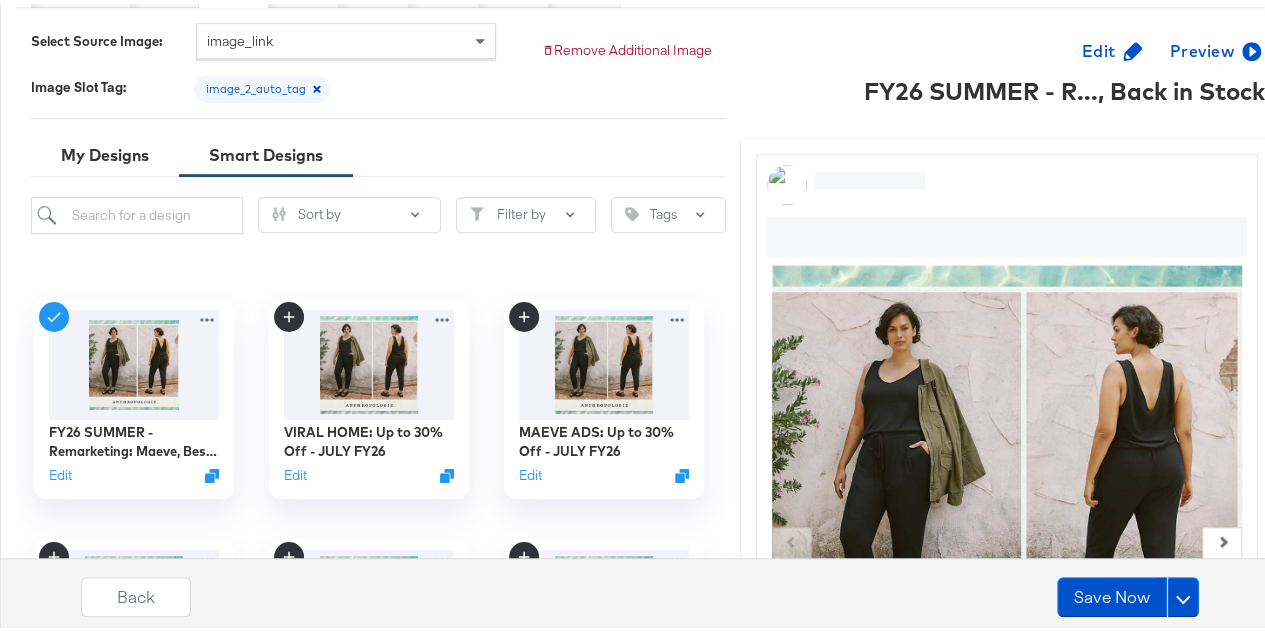 scroll, scrollTop: 200, scrollLeft: 0, axis: vertical 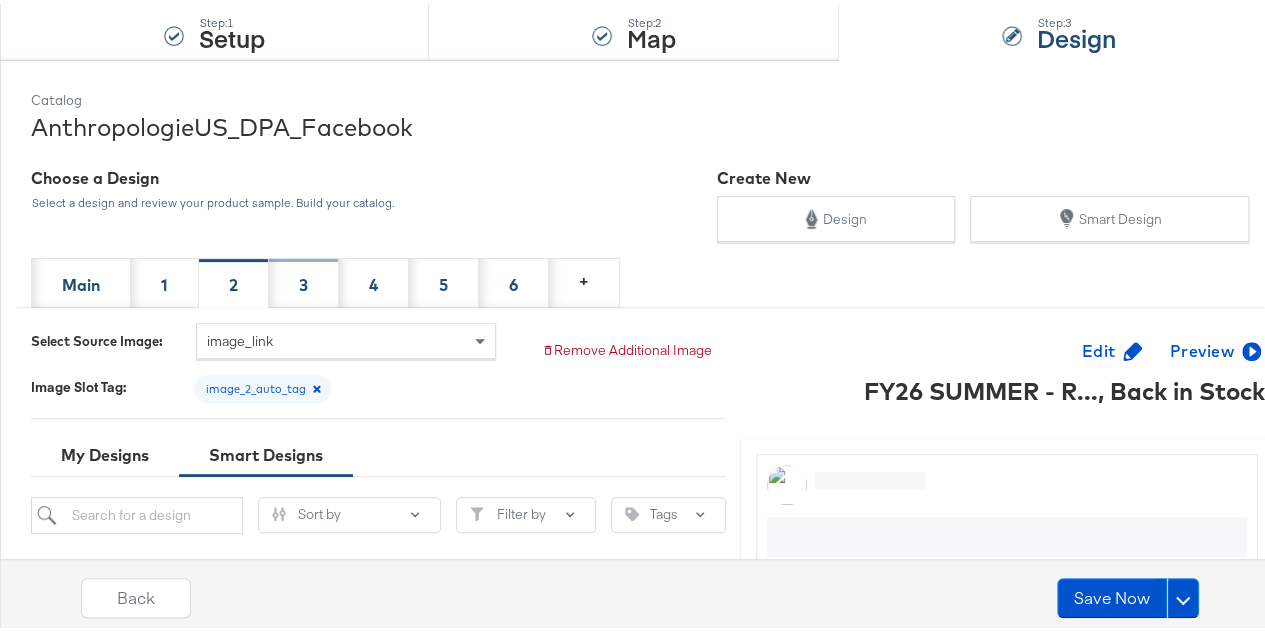 click on "3" at bounding box center [303, 276] 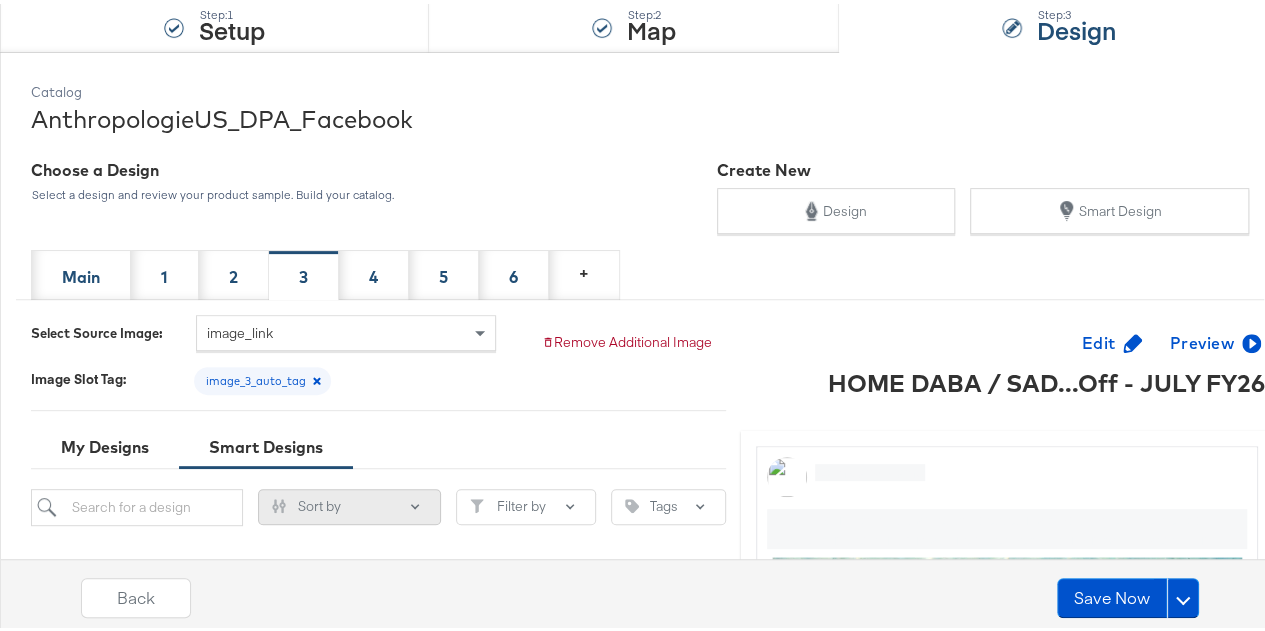 scroll, scrollTop: 400, scrollLeft: 0, axis: vertical 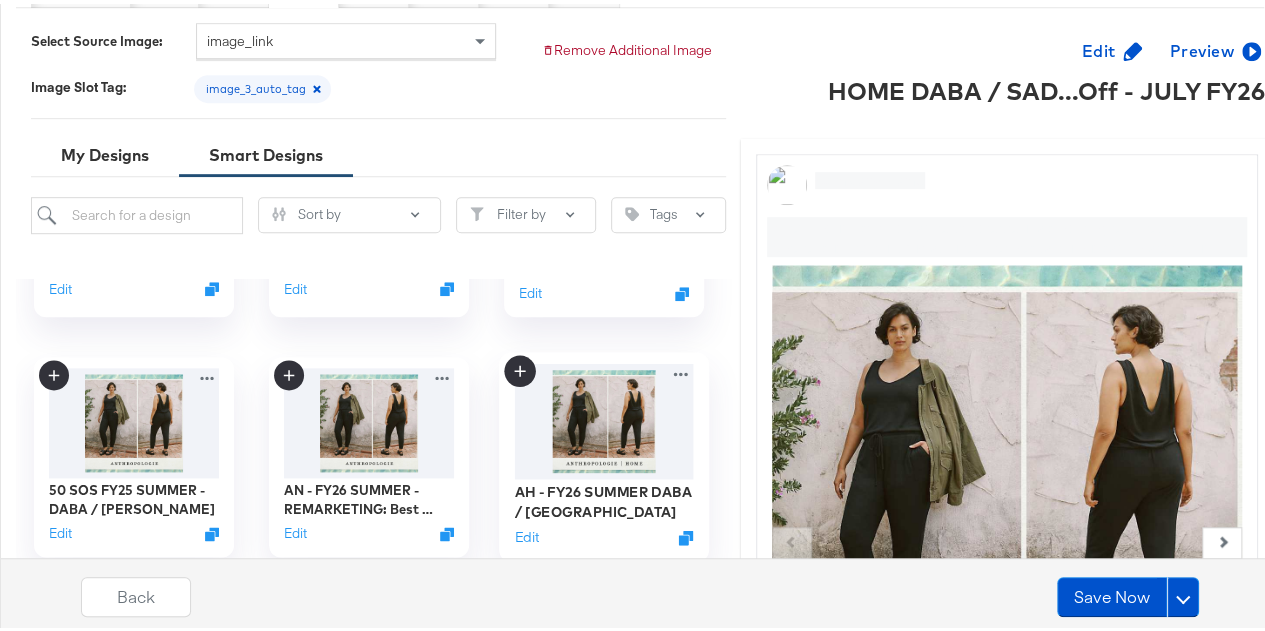 drag, startPoint x: 590, startPoint y: 423, endPoint x: 516, endPoint y: 173, distance: 260.72208 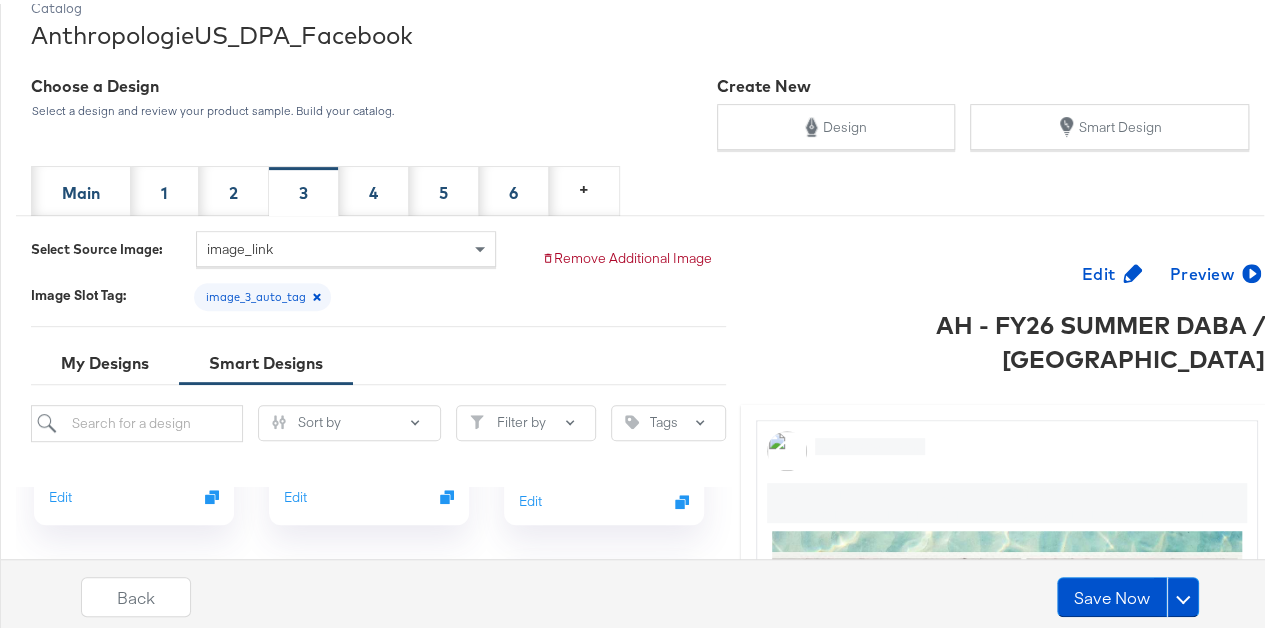 scroll, scrollTop: 300, scrollLeft: 0, axis: vertical 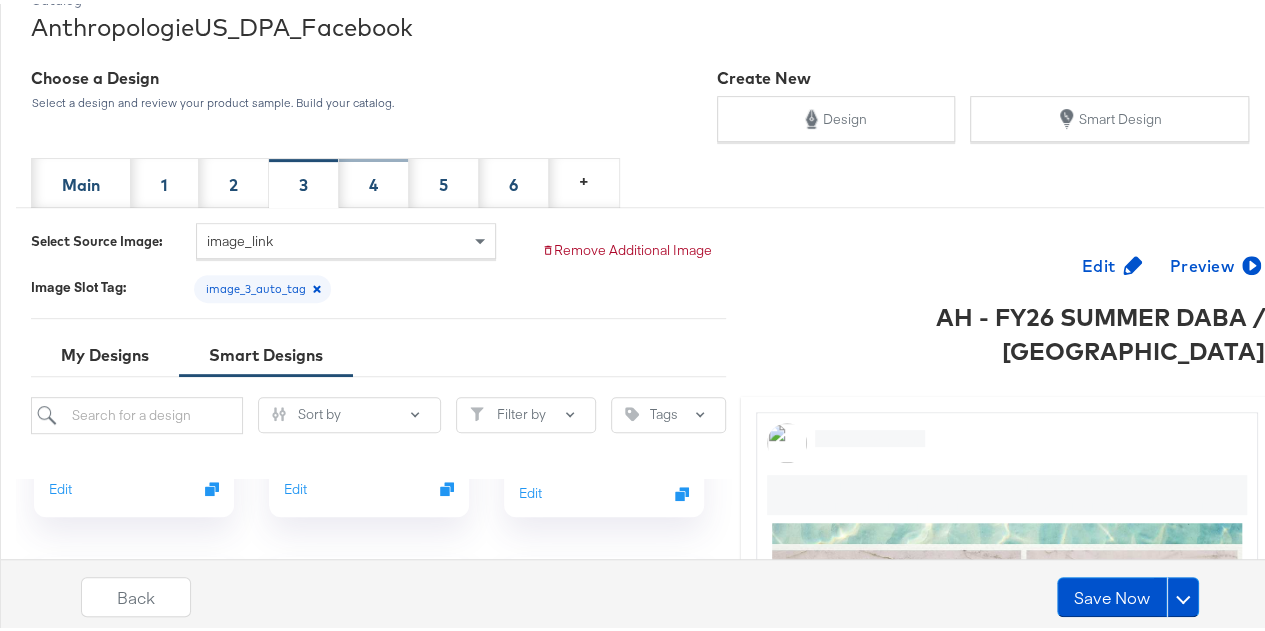 click on "4" at bounding box center [374, 179] 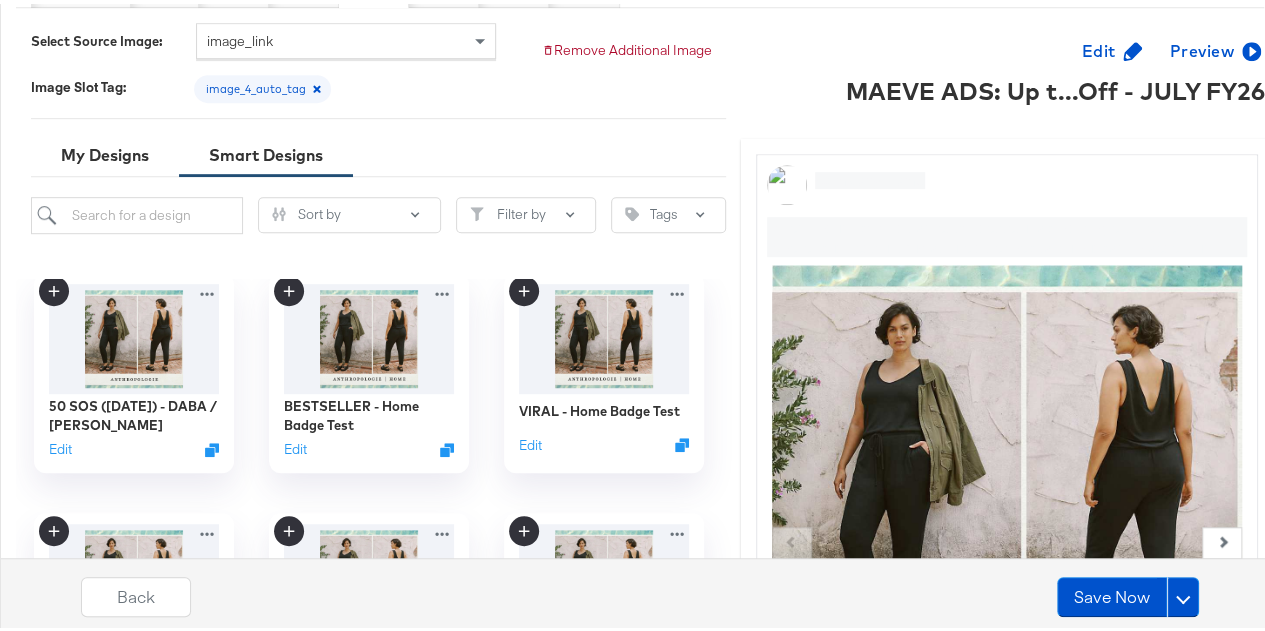 scroll, scrollTop: 0, scrollLeft: 0, axis: both 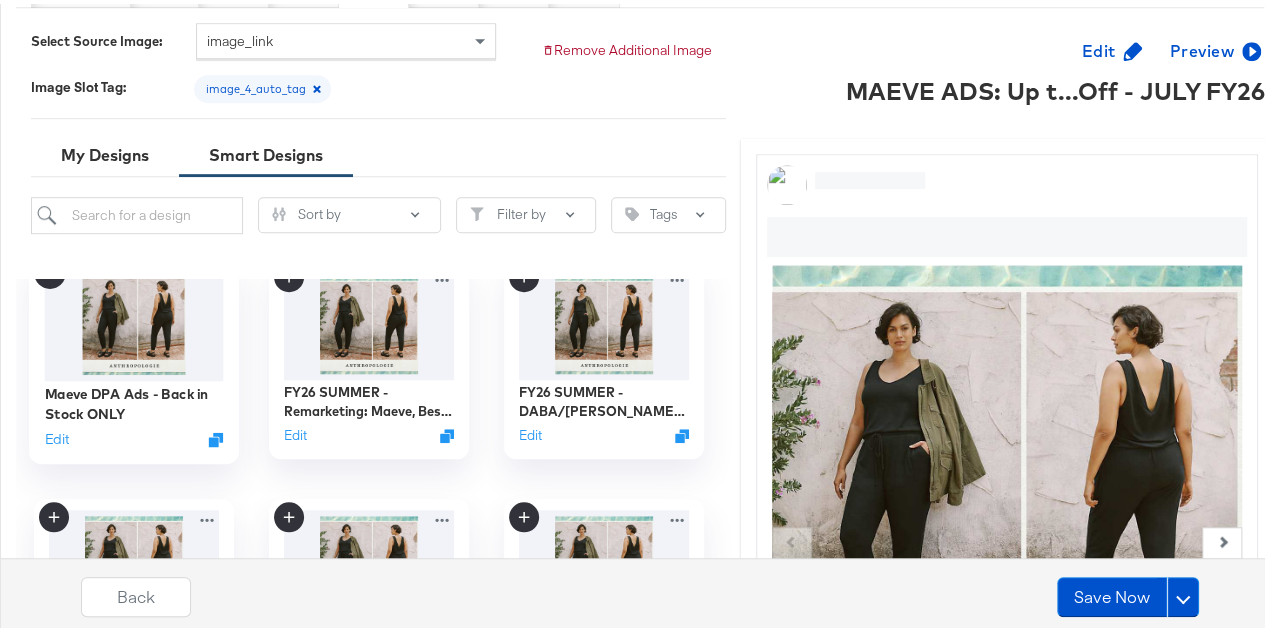click at bounding box center (133, 318) 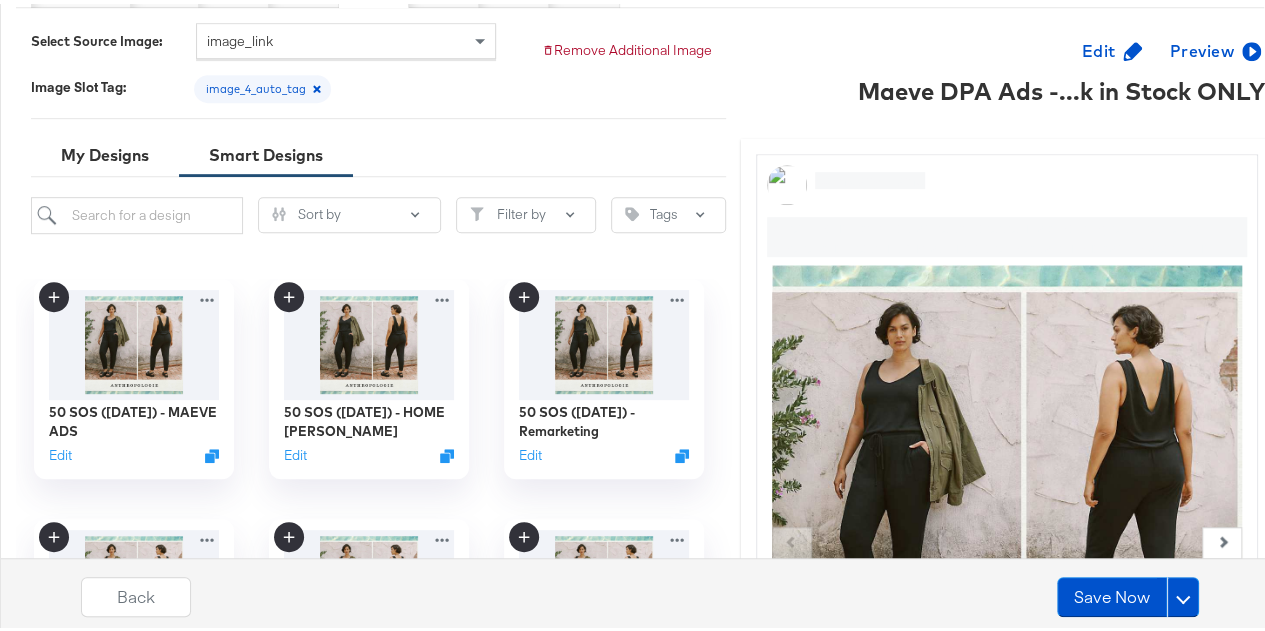scroll, scrollTop: 0, scrollLeft: 0, axis: both 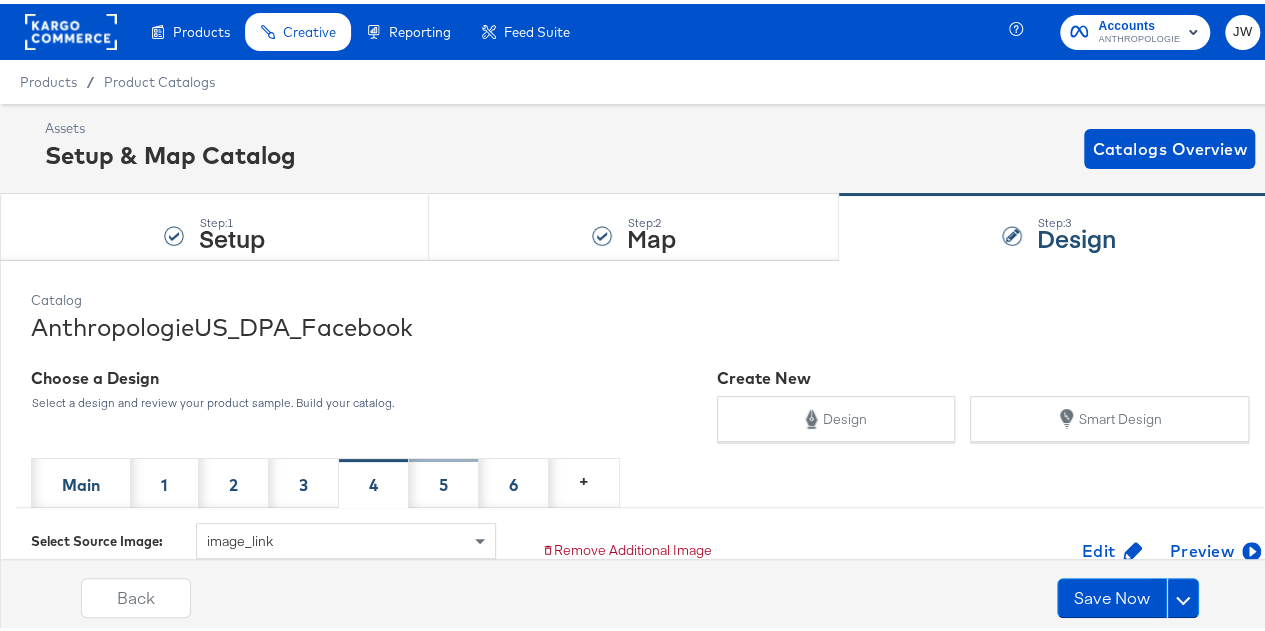 click on "5" at bounding box center [444, 479] 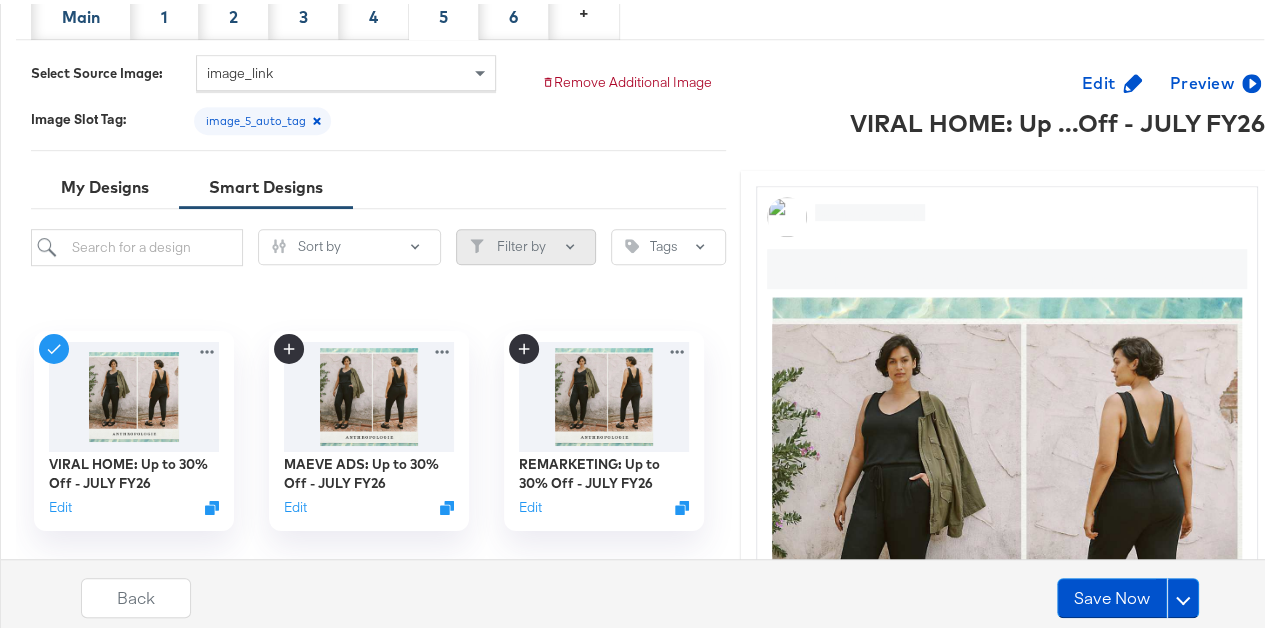 scroll, scrollTop: 500, scrollLeft: 0, axis: vertical 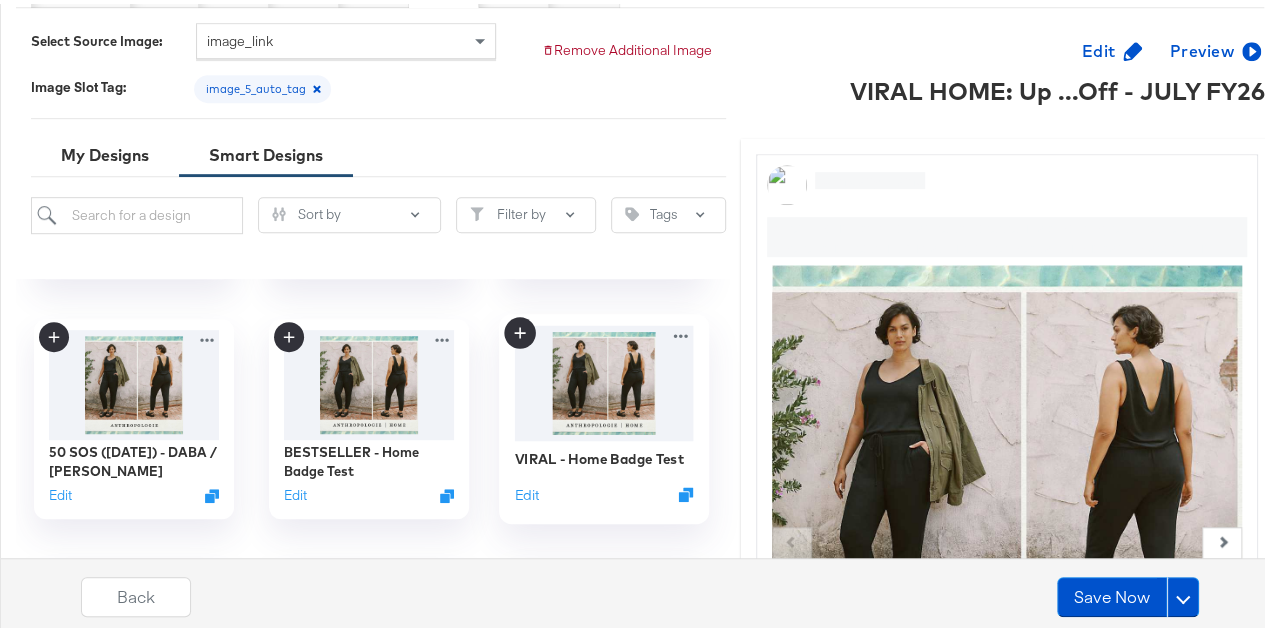 click at bounding box center (603, 378) 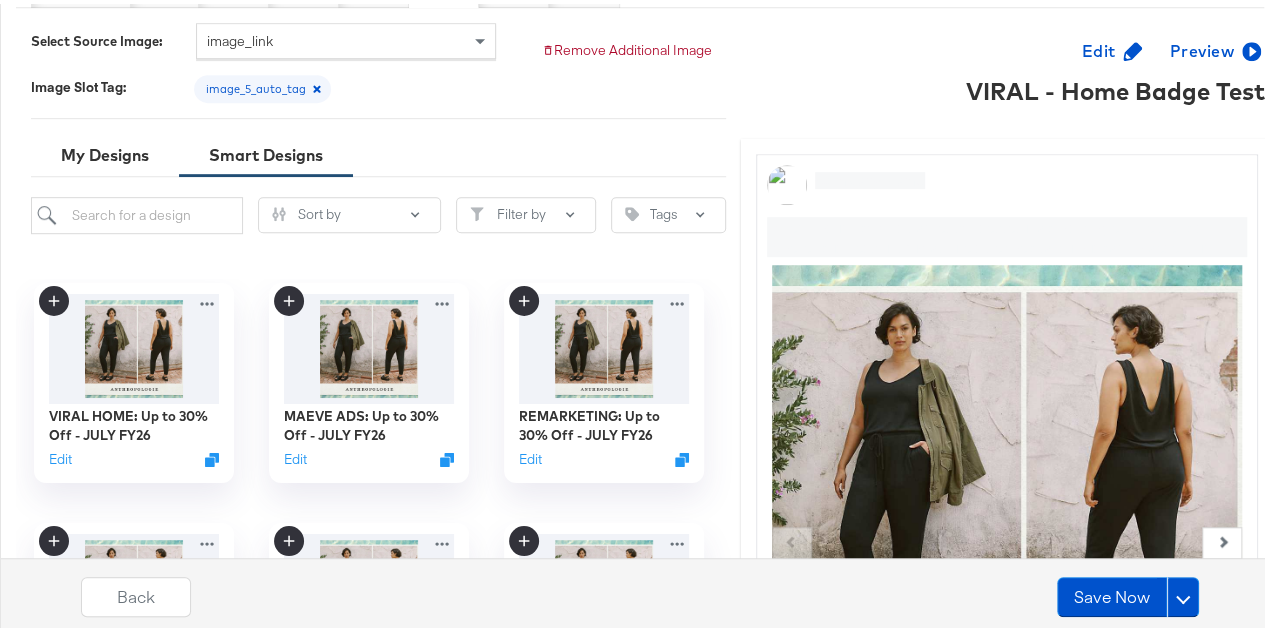 scroll, scrollTop: 0, scrollLeft: 0, axis: both 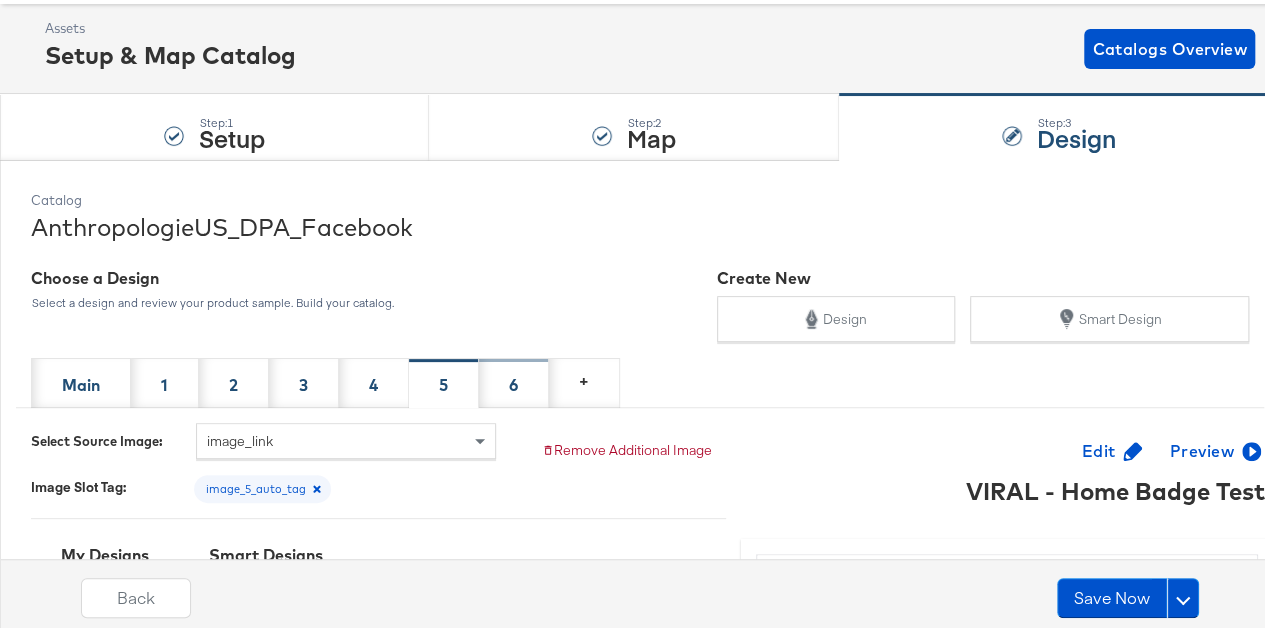 drag, startPoint x: 525, startPoint y: 357, endPoint x: 523, endPoint y: 369, distance: 12.165525 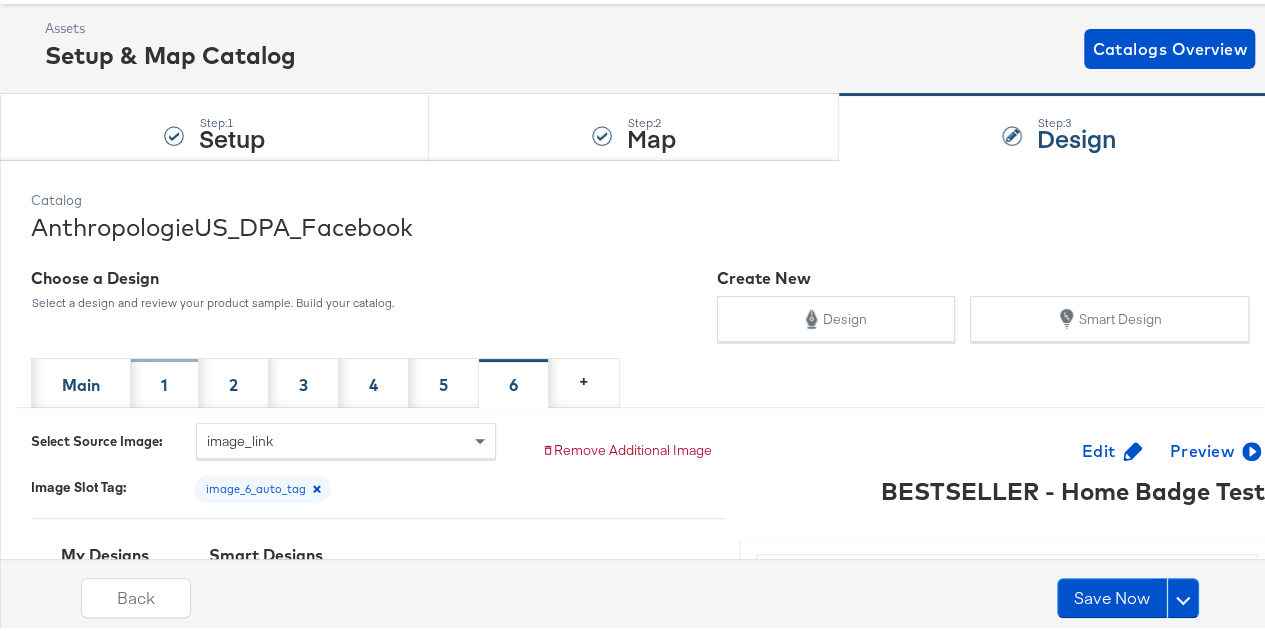 click on "1" at bounding box center [165, 379] 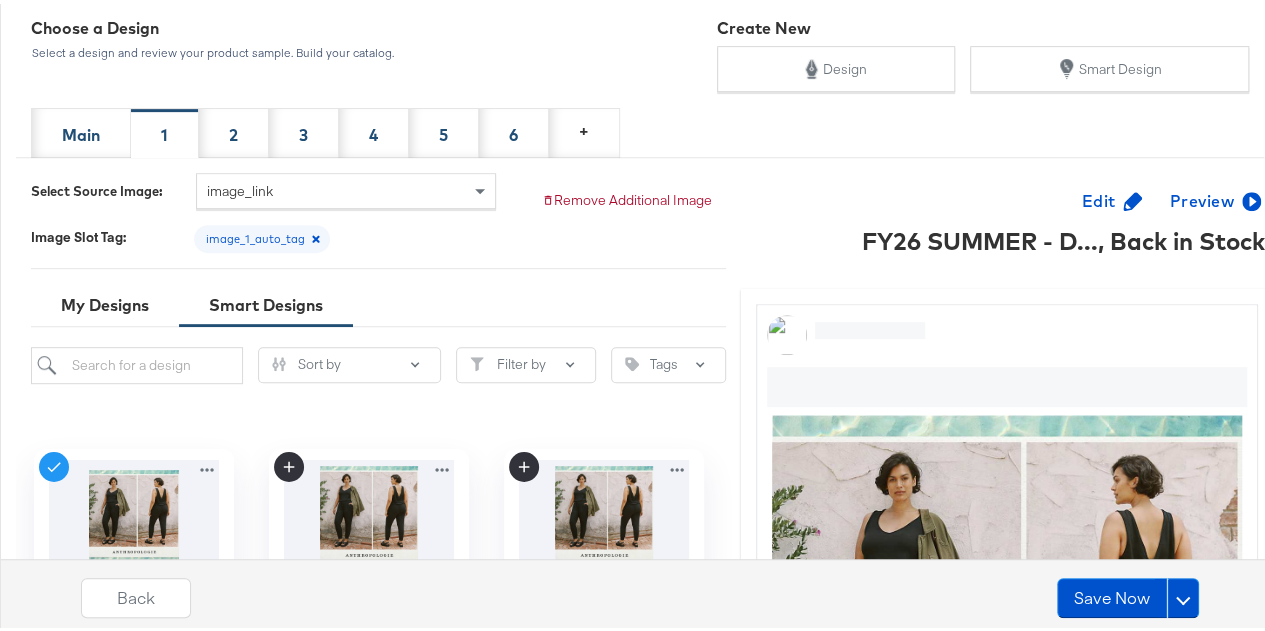 scroll, scrollTop: 400, scrollLeft: 0, axis: vertical 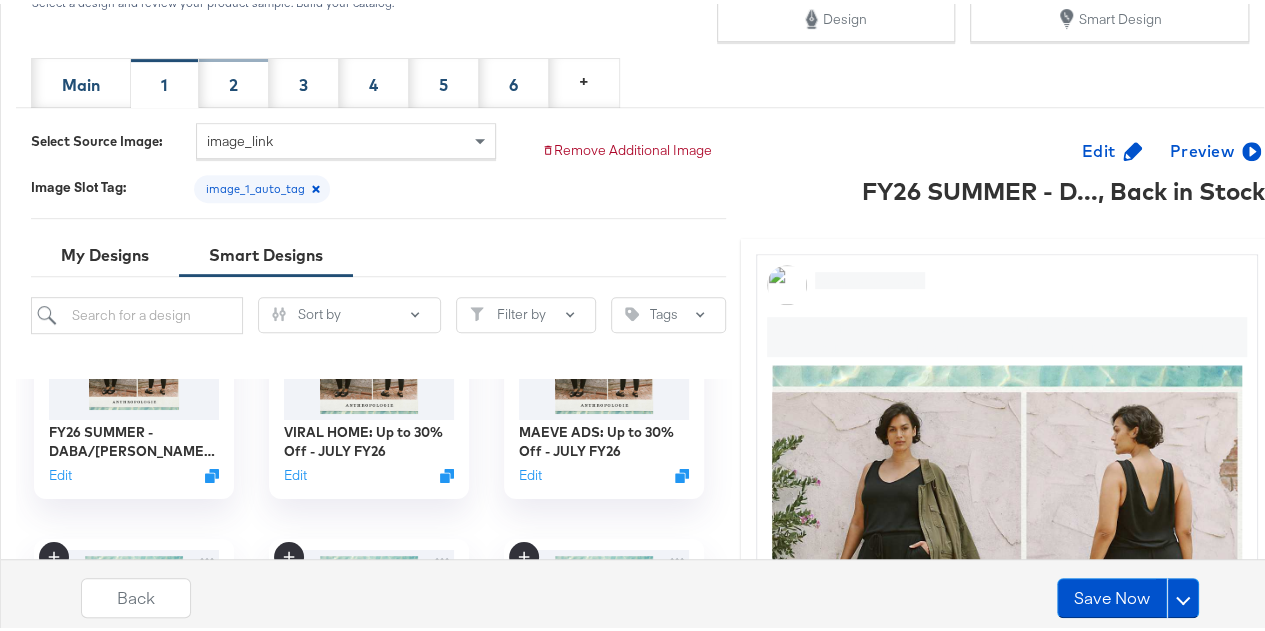 click on "2" at bounding box center (233, 81) 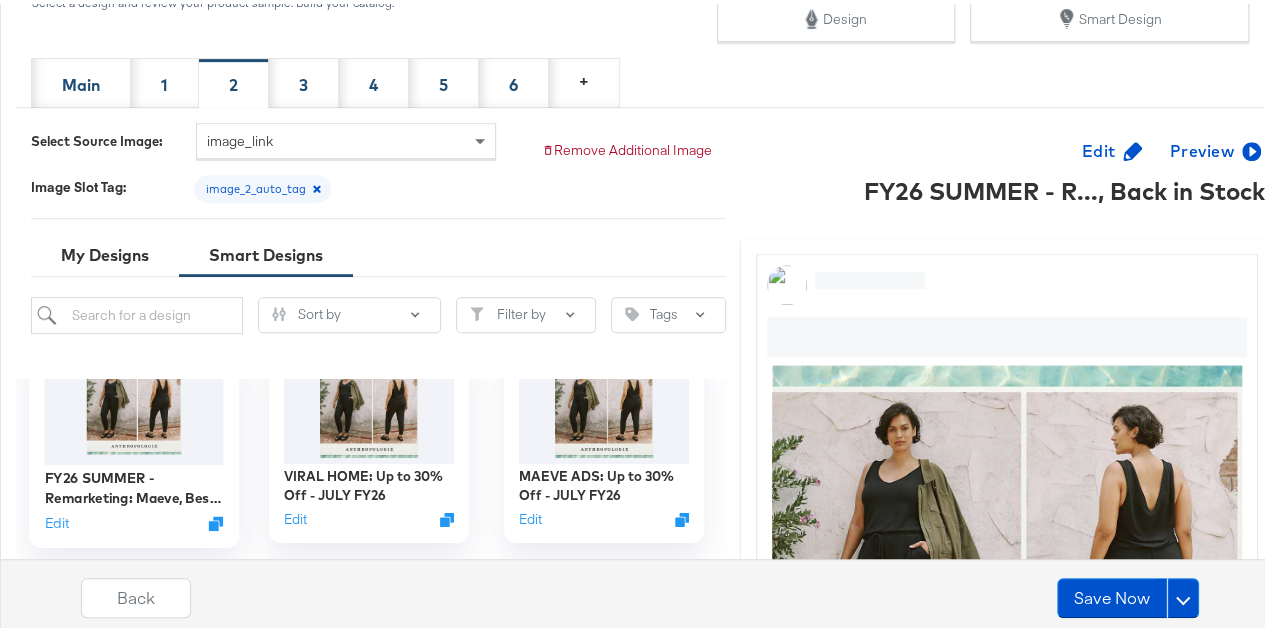 scroll, scrollTop: 100, scrollLeft: 0, axis: vertical 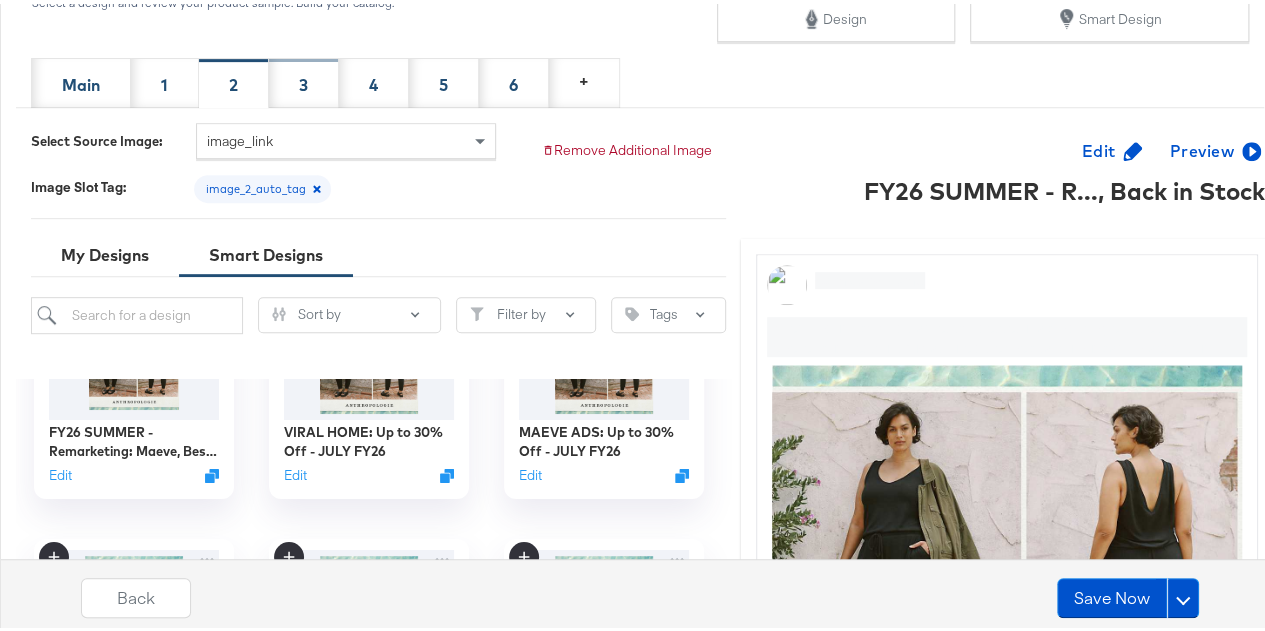click on "3" at bounding box center (304, 79) 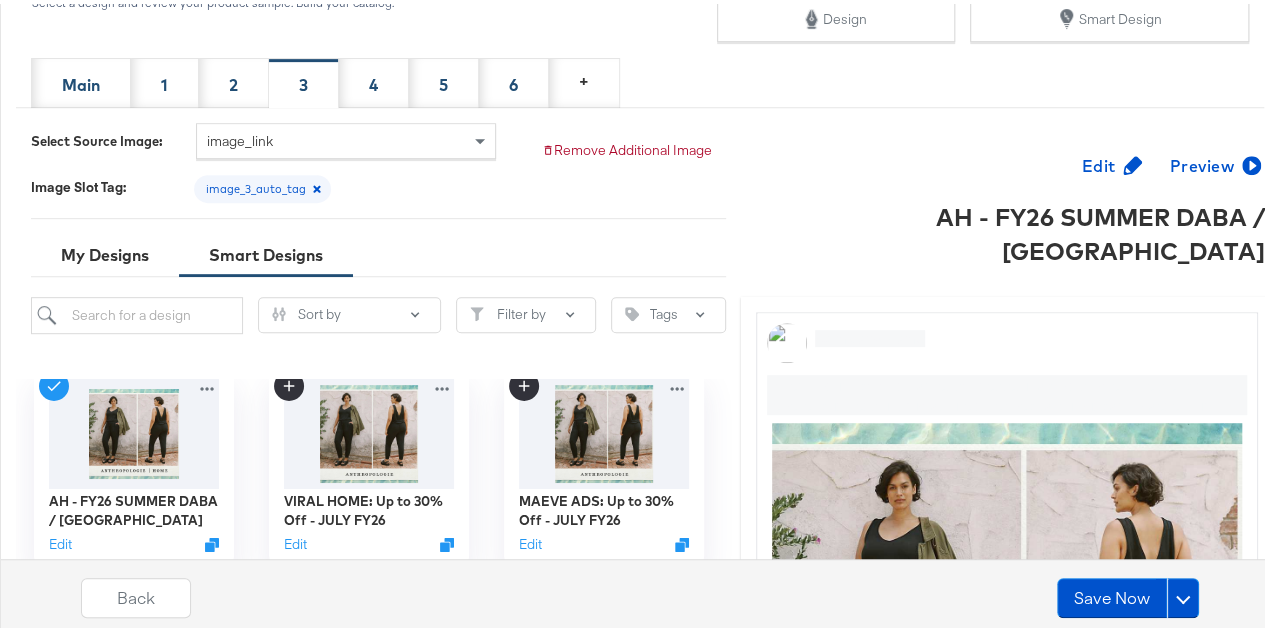 scroll, scrollTop: 0, scrollLeft: 0, axis: both 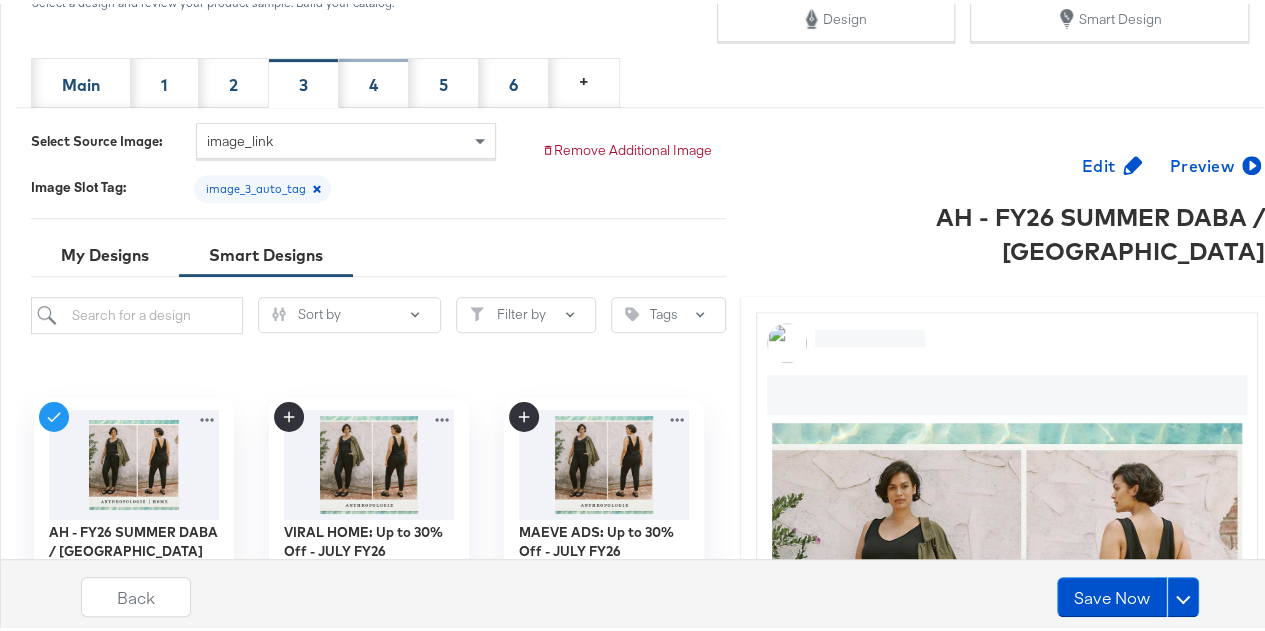 click on "4" at bounding box center (374, 79) 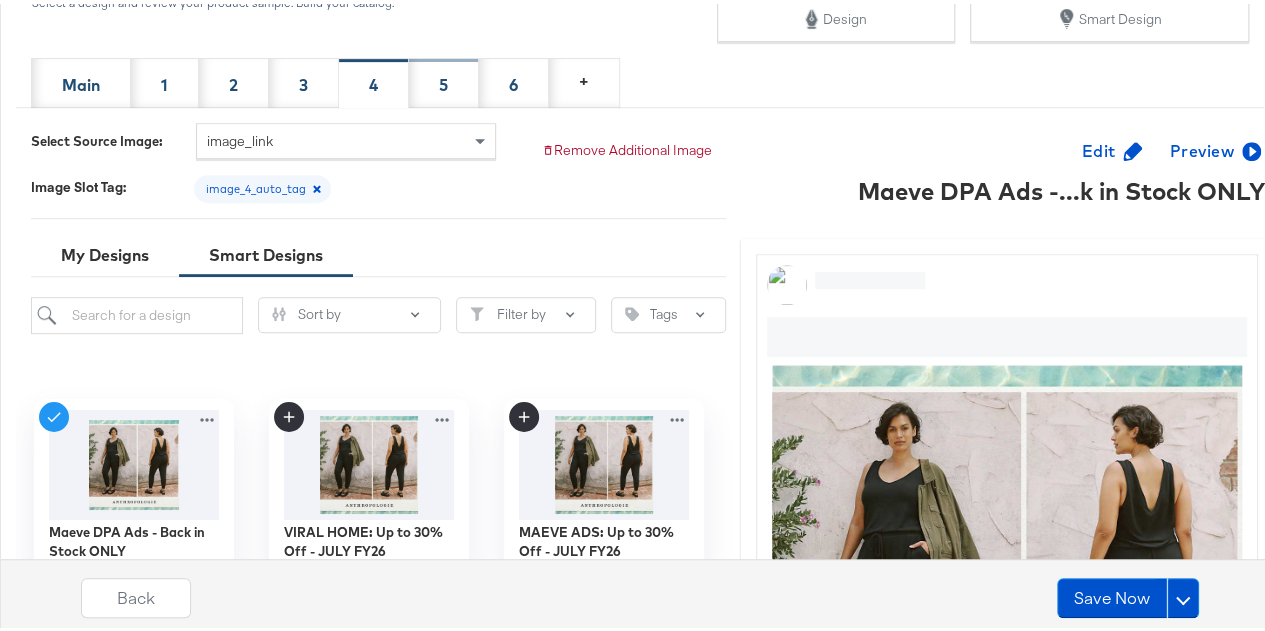 click on "5" at bounding box center [444, 79] 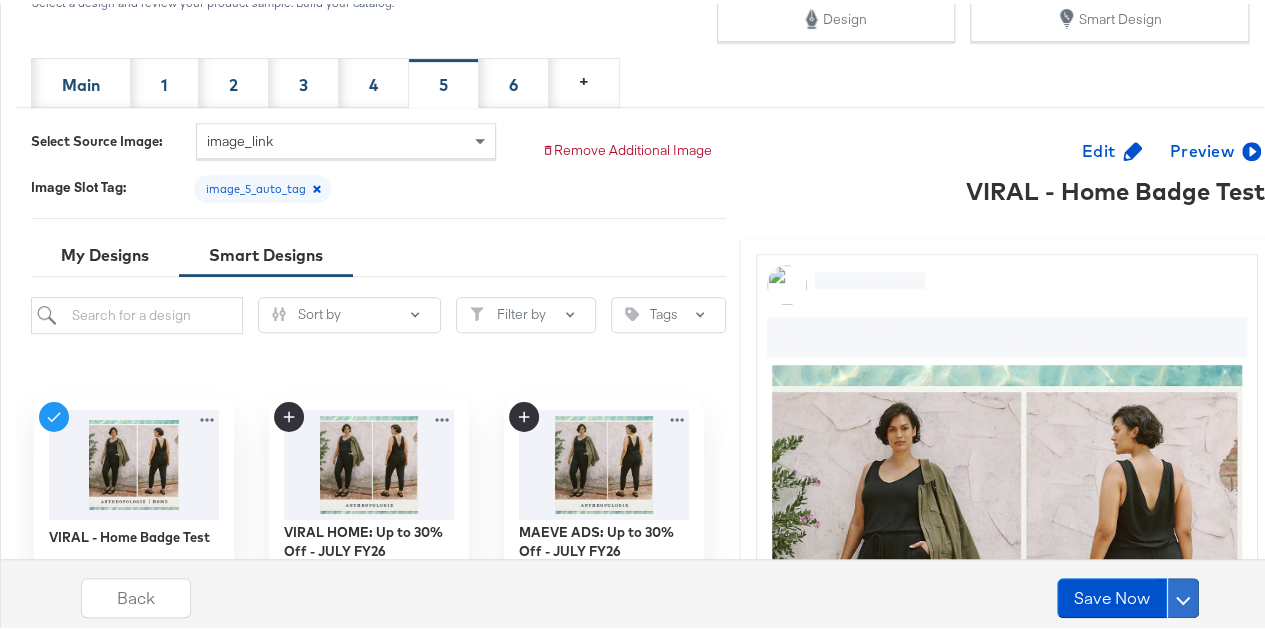 click at bounding box center [1183, 594] 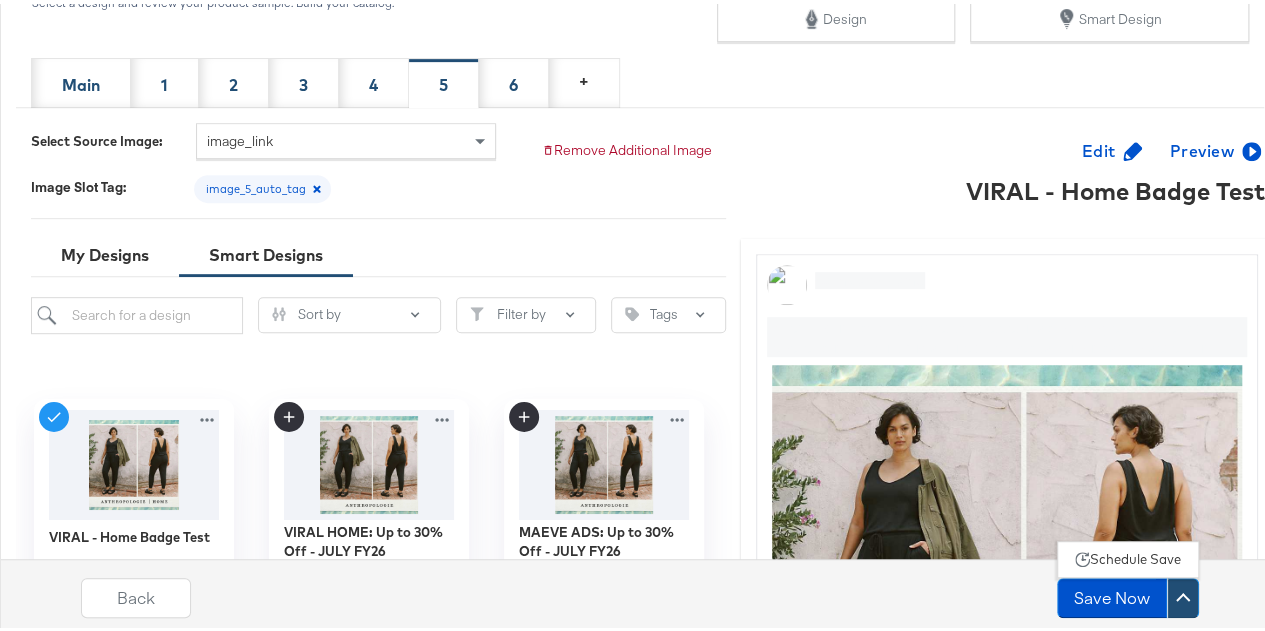 click on "Schedule Save" at bounding box center (1135, 555) 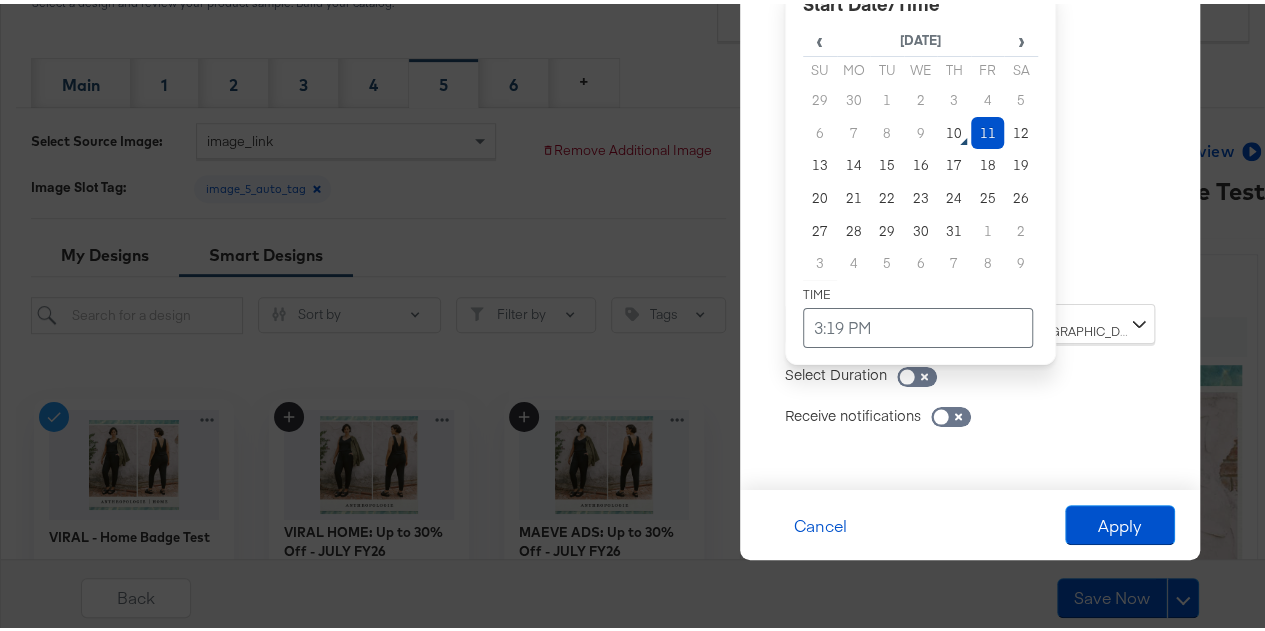 click on "Time : July 11th 2025 3:19 PM ‹ July 2025 › Su Mo Tu We Th Fr Sa 29 30 1 2 3 4 5 6 7 8 9 10 11 12 13 14 15 16 17 18 19 20 21 22 23 24 25 26 27 28 29 30 31 1 2 3 4 5 6 7 8 9 3:19 PM" at bounding box center [970, 117] 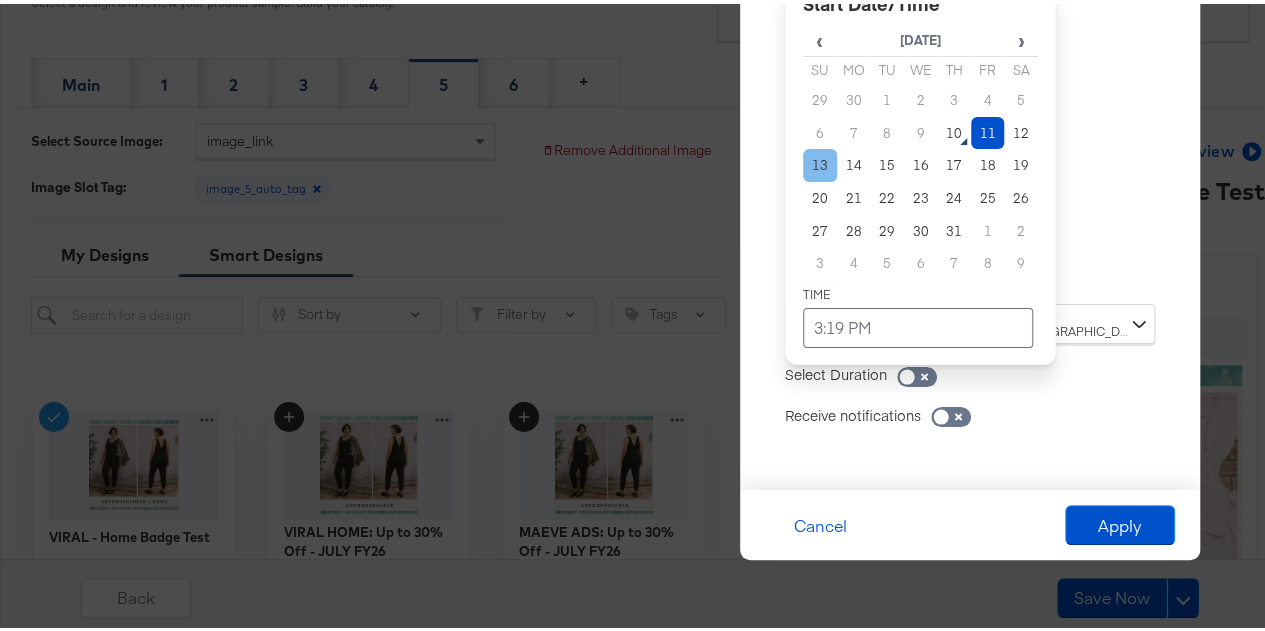 click on "13" at bounding box center (820, 161) 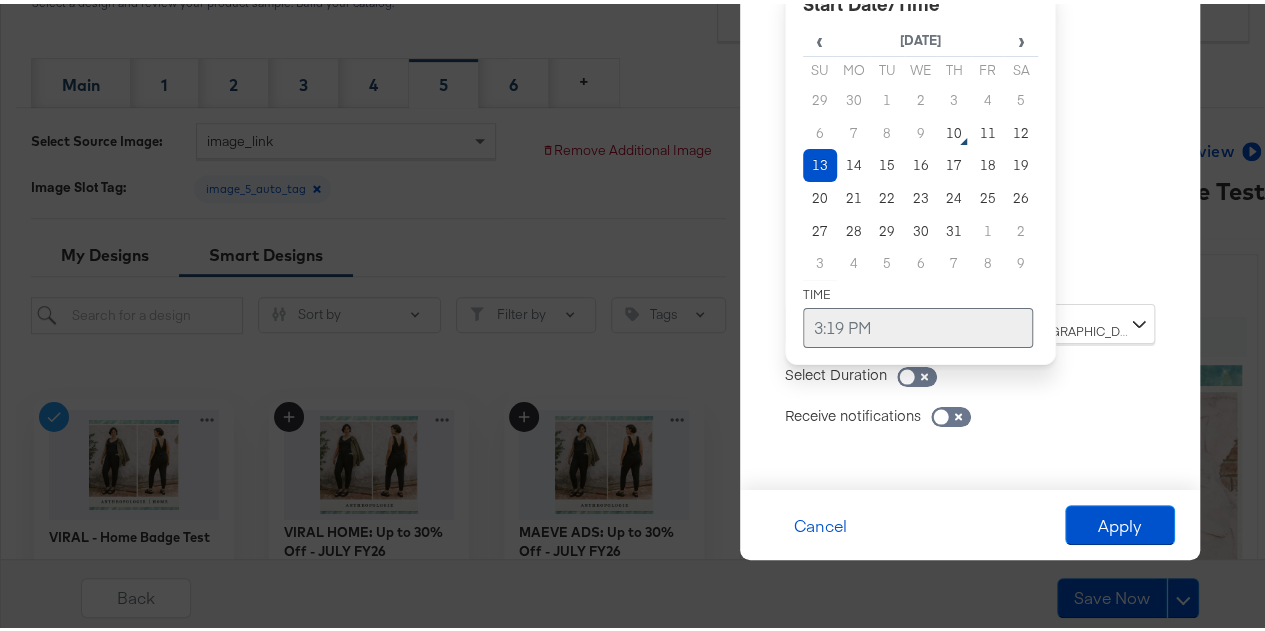 click on "3:19 PM" at bounding box center (918, 324) 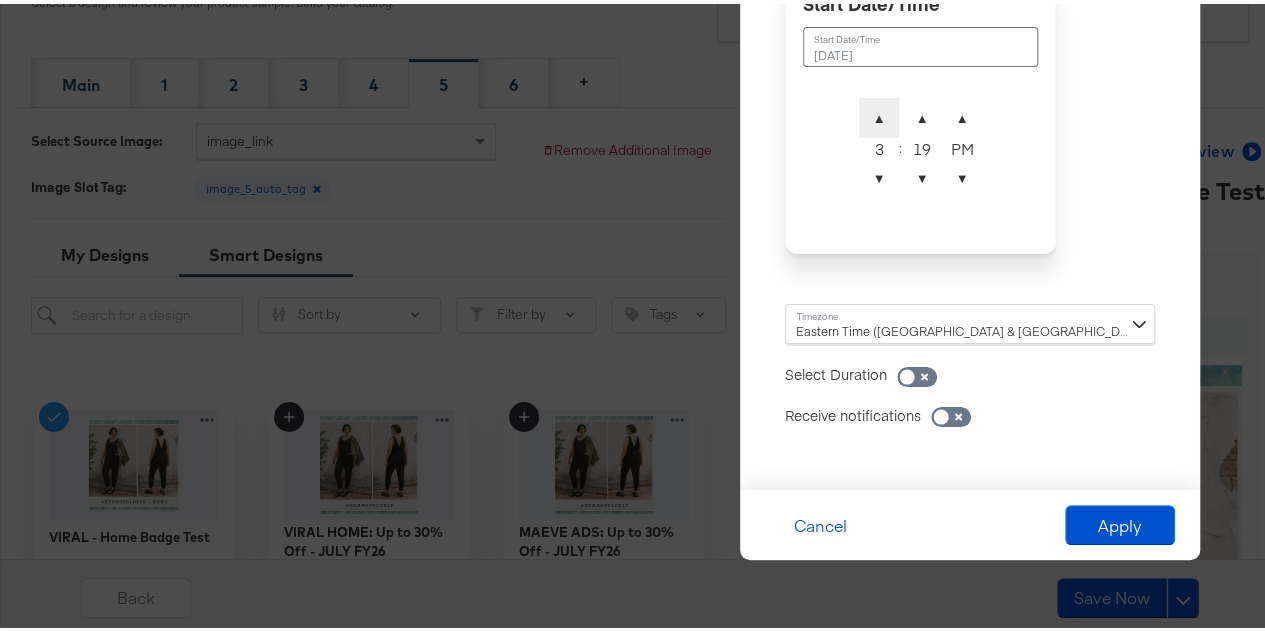 click on "▲" at bounding box center [879, 114] 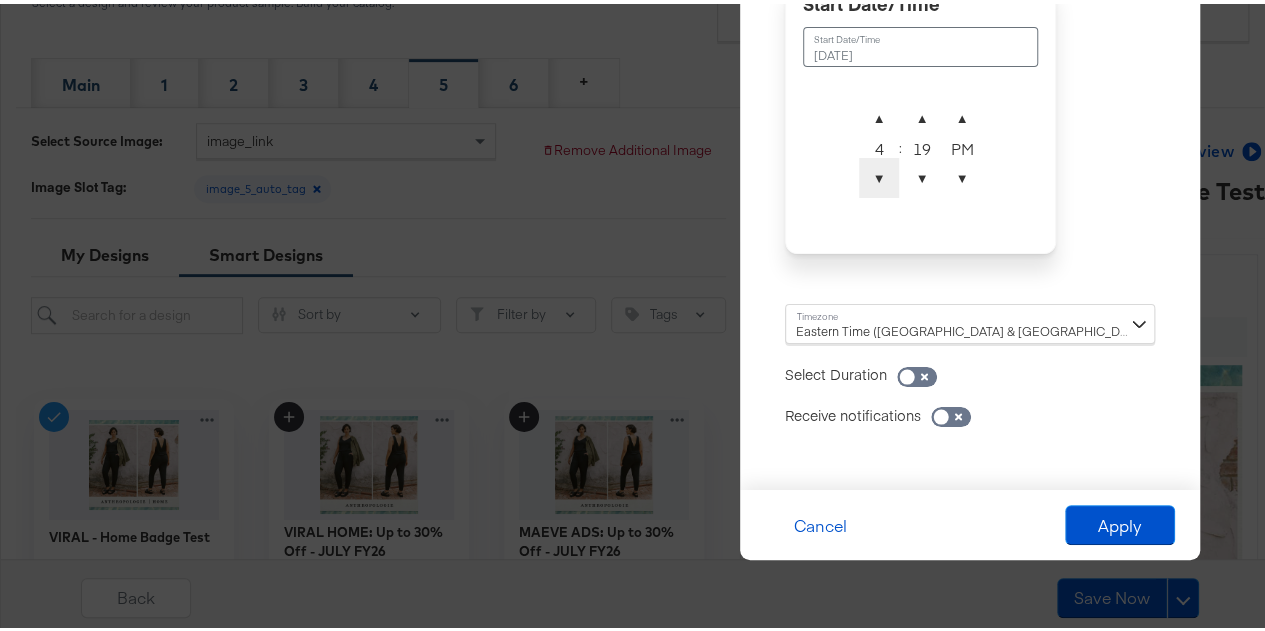 click on "▼" at bounding box center (879, 174) 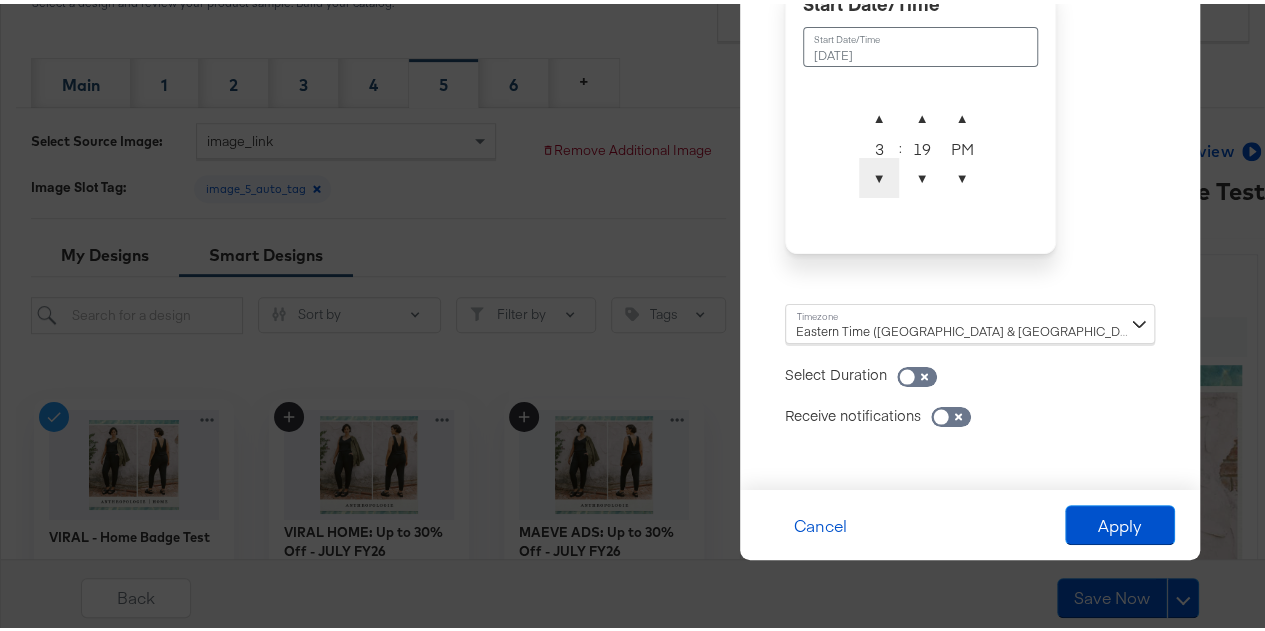 click on "▼" at bounding box center (879, 174) 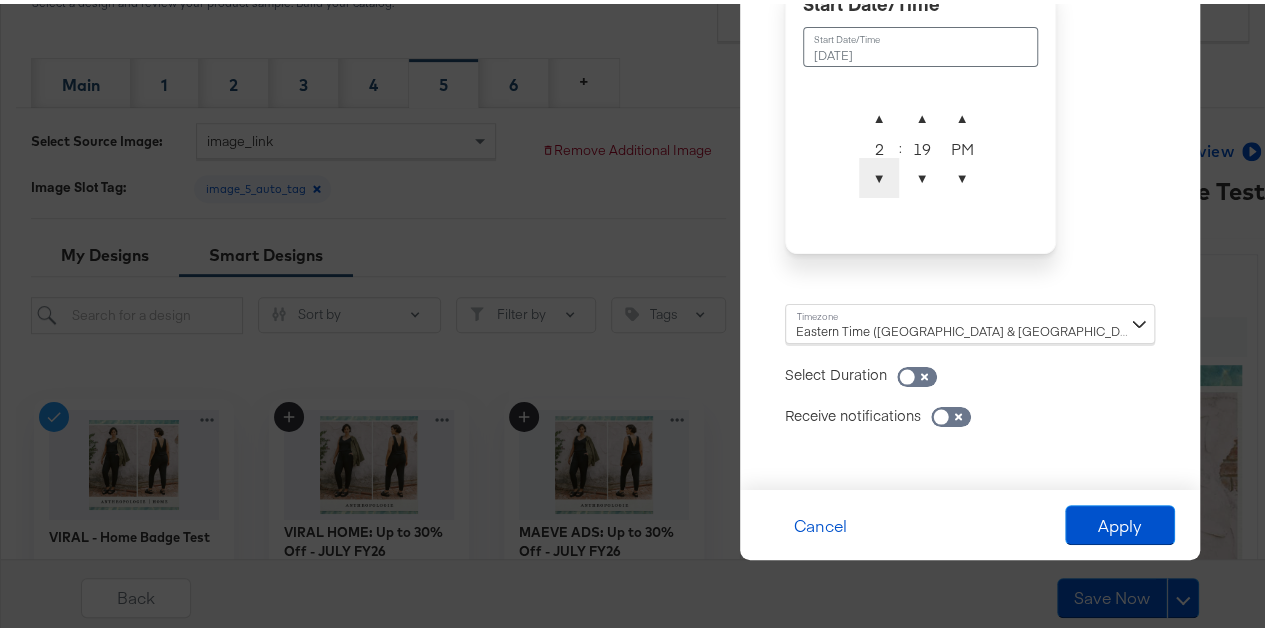 click on "▼" at bounding box center (879, 174) 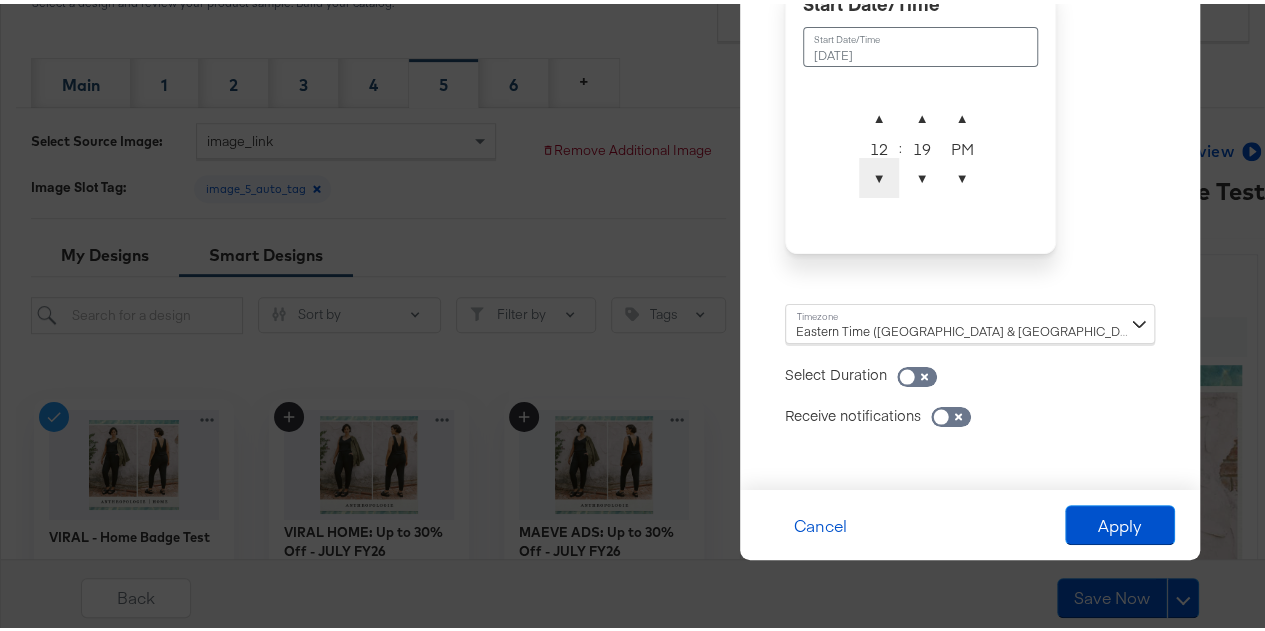 click on "▼" at bounding box center [879, 174] 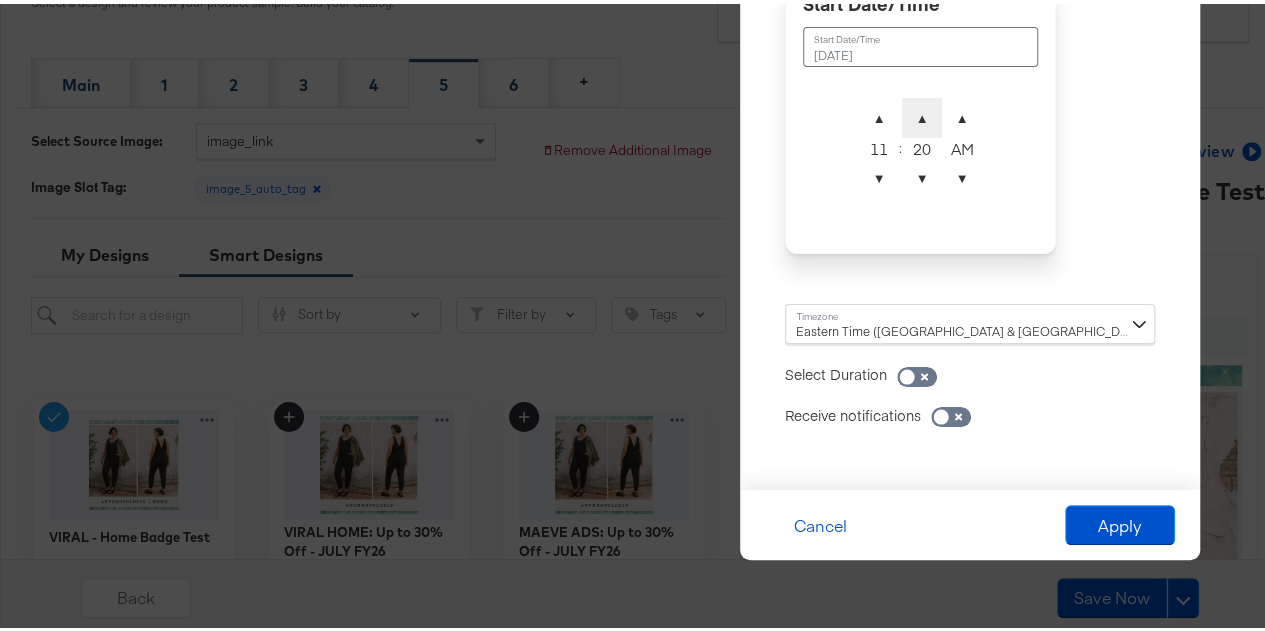 click on "▲" at bounding box center [922, 114] 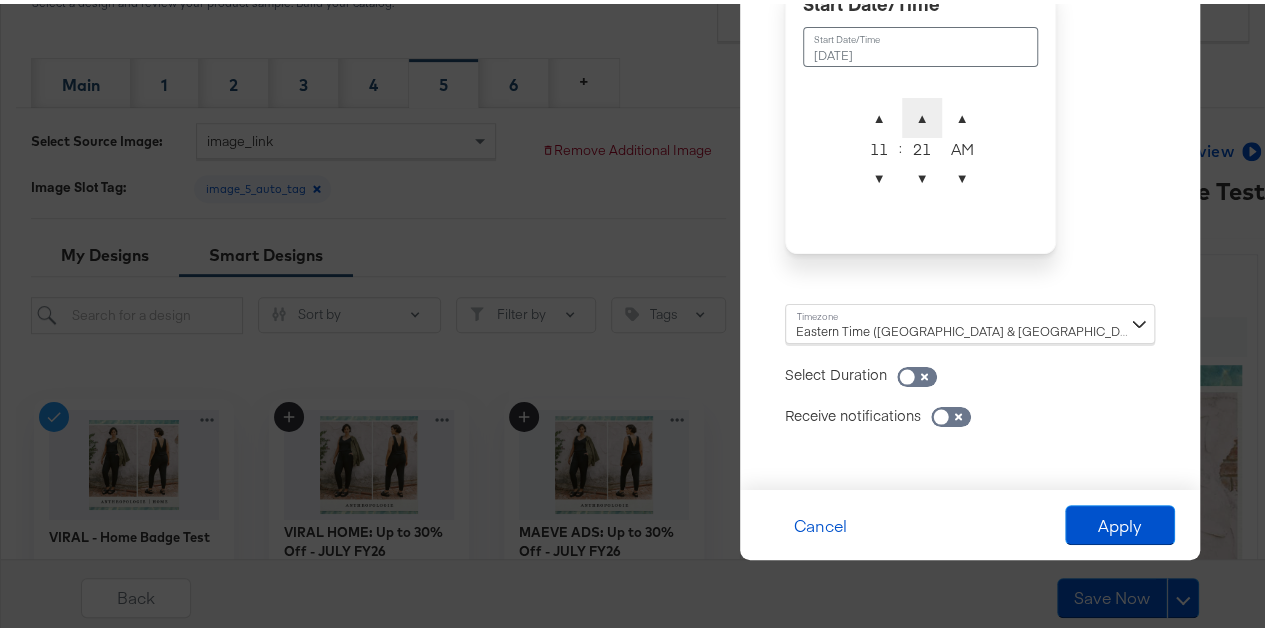 click on "▲" at bounding box center (922, 114) 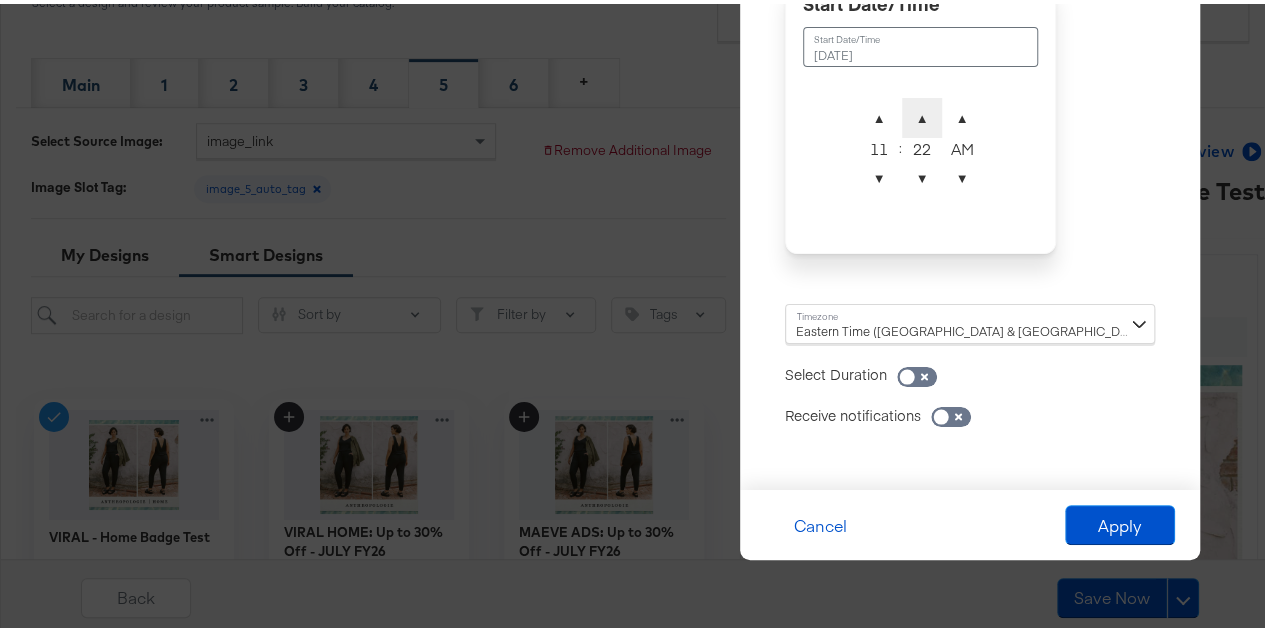 click on "▲" at bounding box center [922, 114] 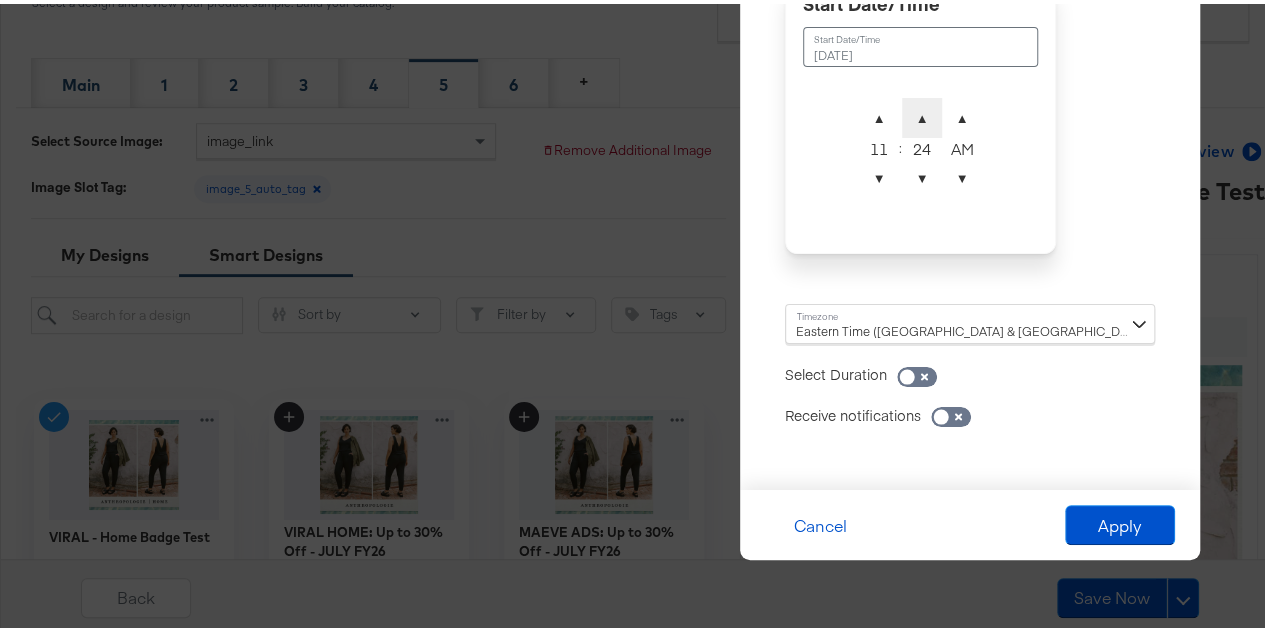 click on "▲" at bounding box center (922, 114) 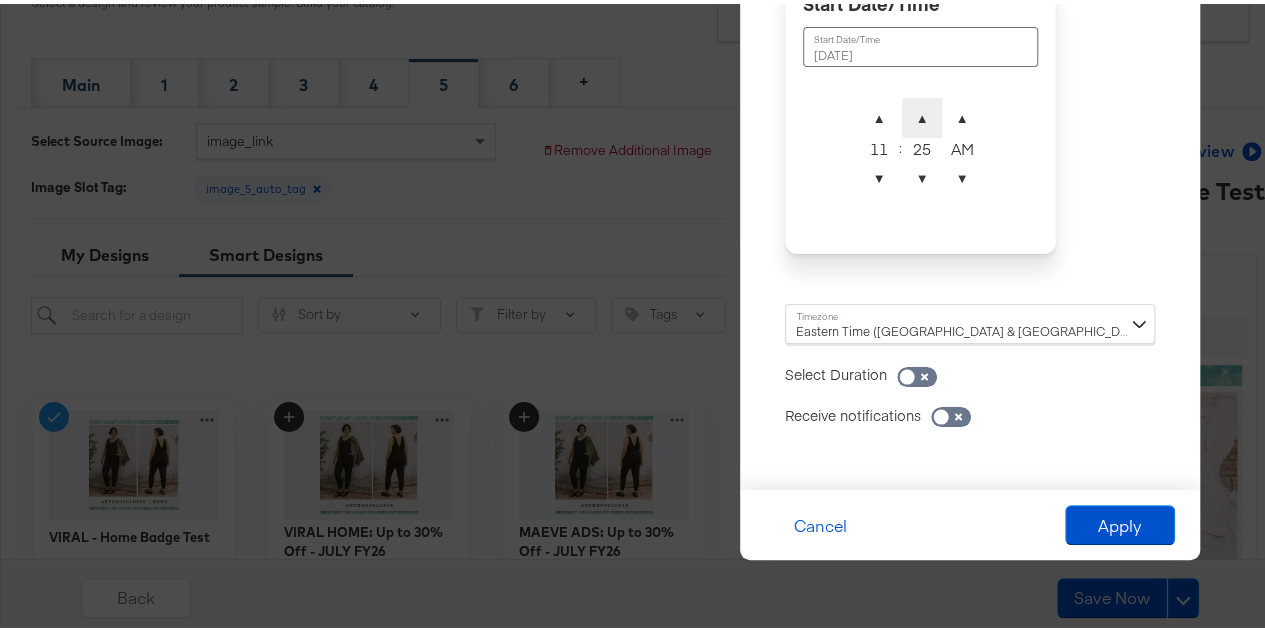 click on "▲" at bounding box center (922, 114) 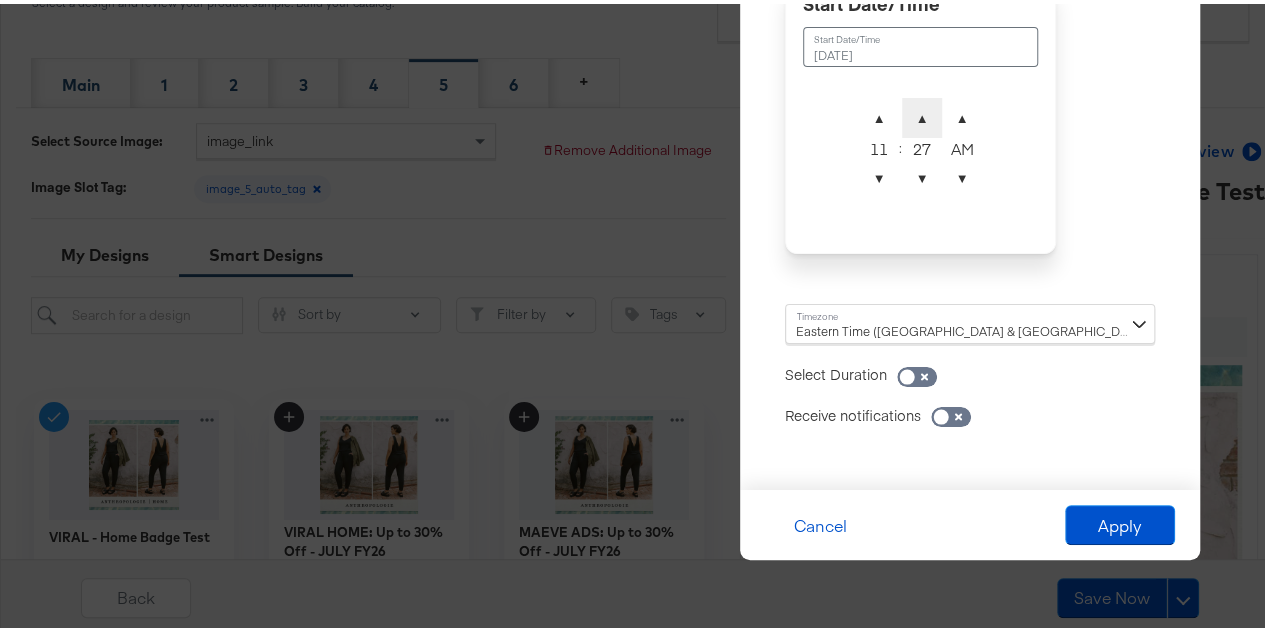 click on "▲" at bounding box center (922, 114) 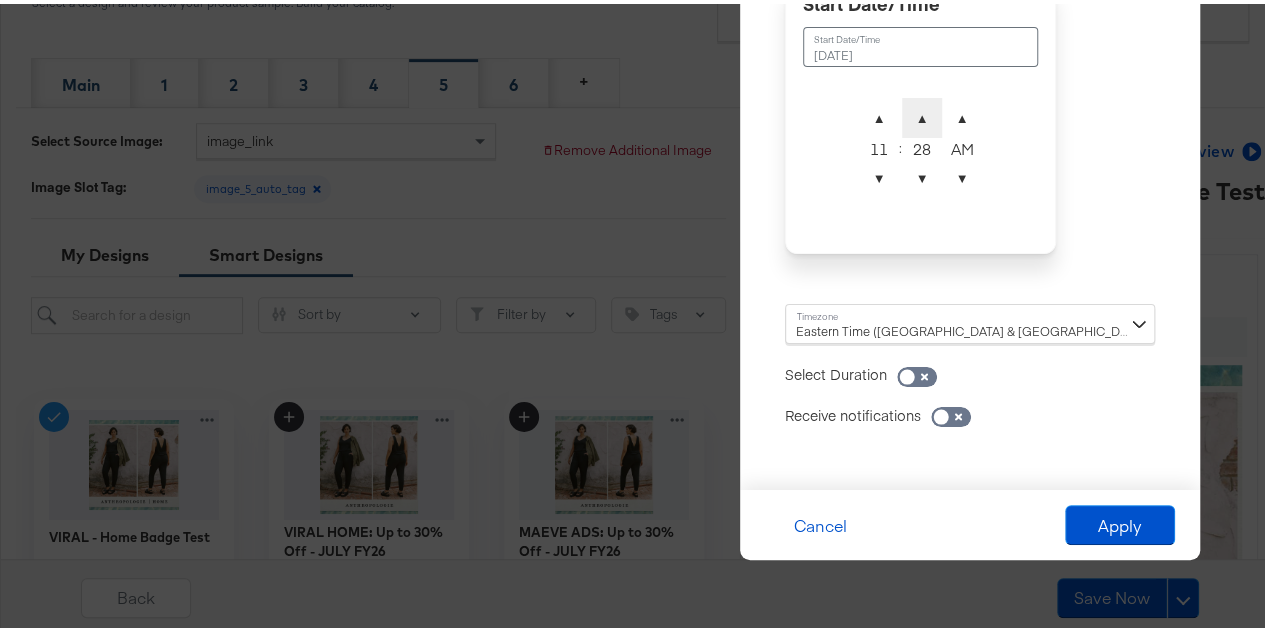 click on "▲" at bounding box center (922, 114) 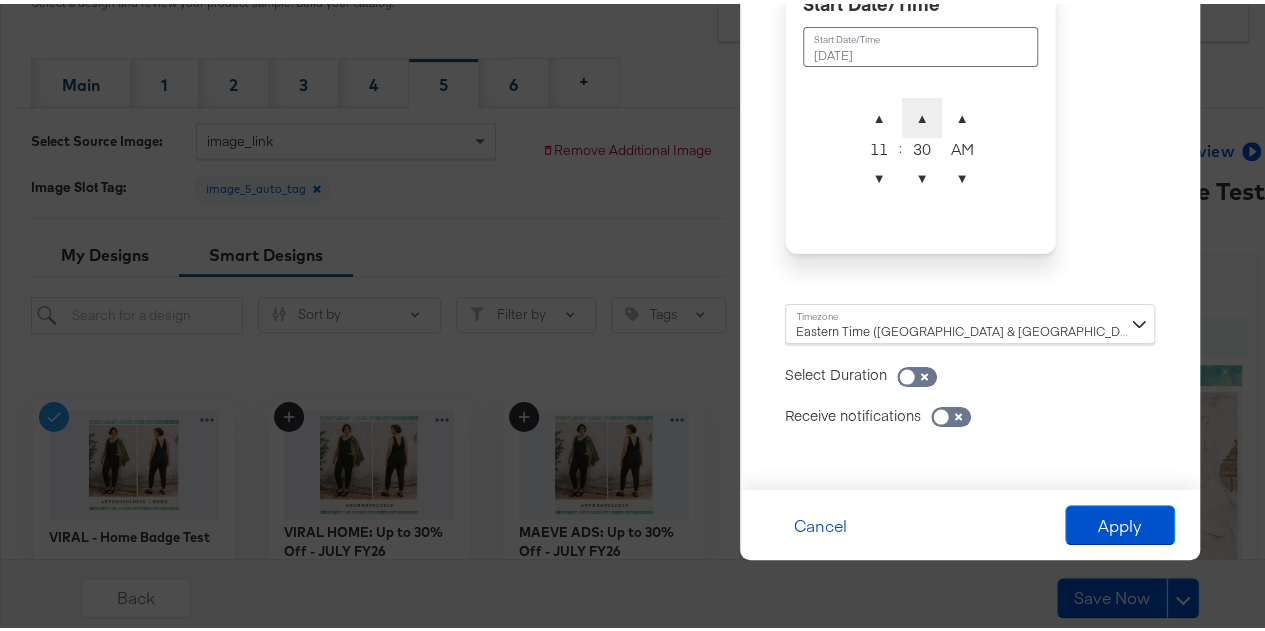click on "▲" at bounding box center [922, 114] 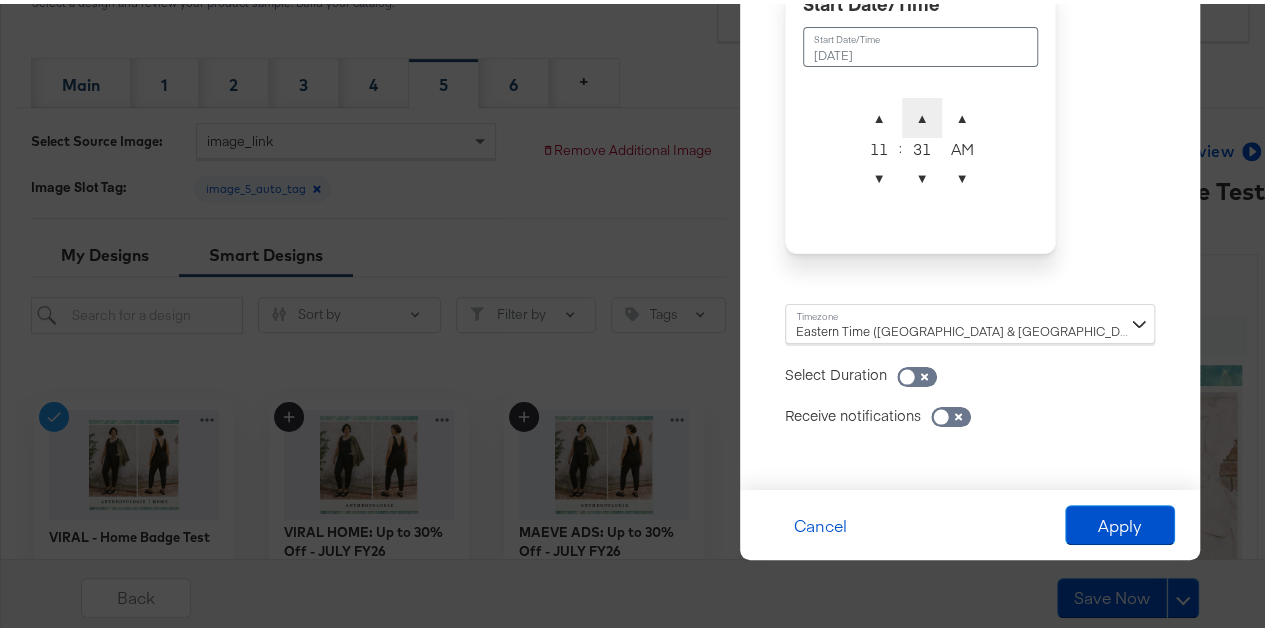 click on "▲" at bounding box center (922, 114) 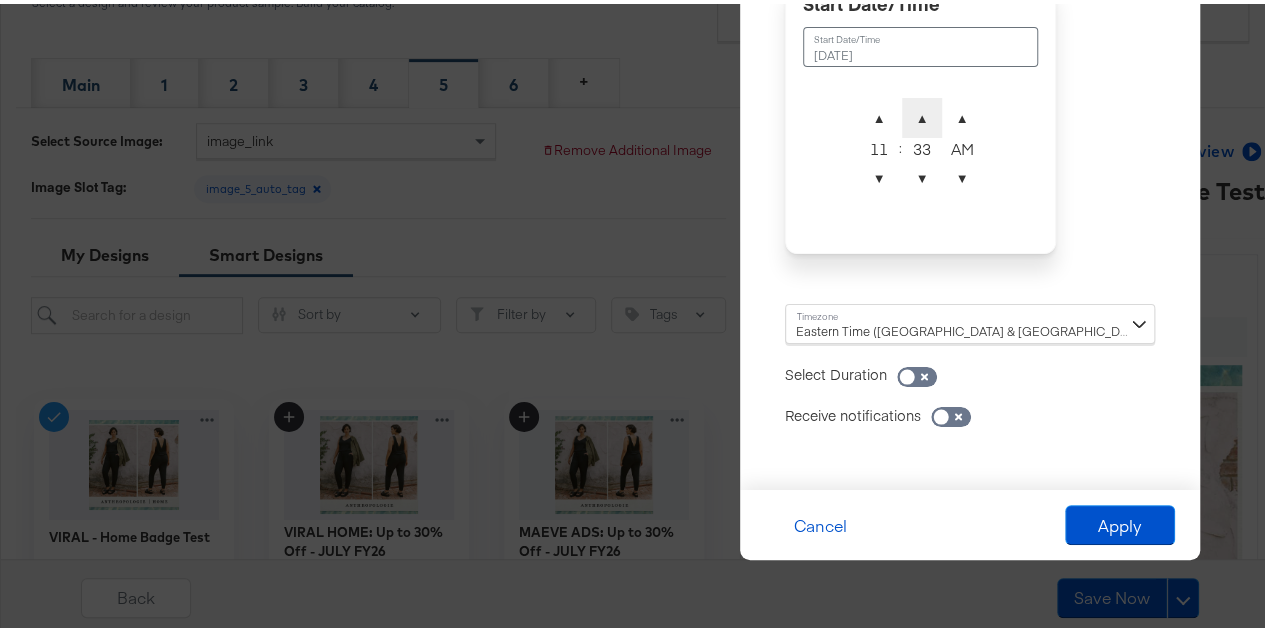 click on "▲" at bounding box center (922, 114) 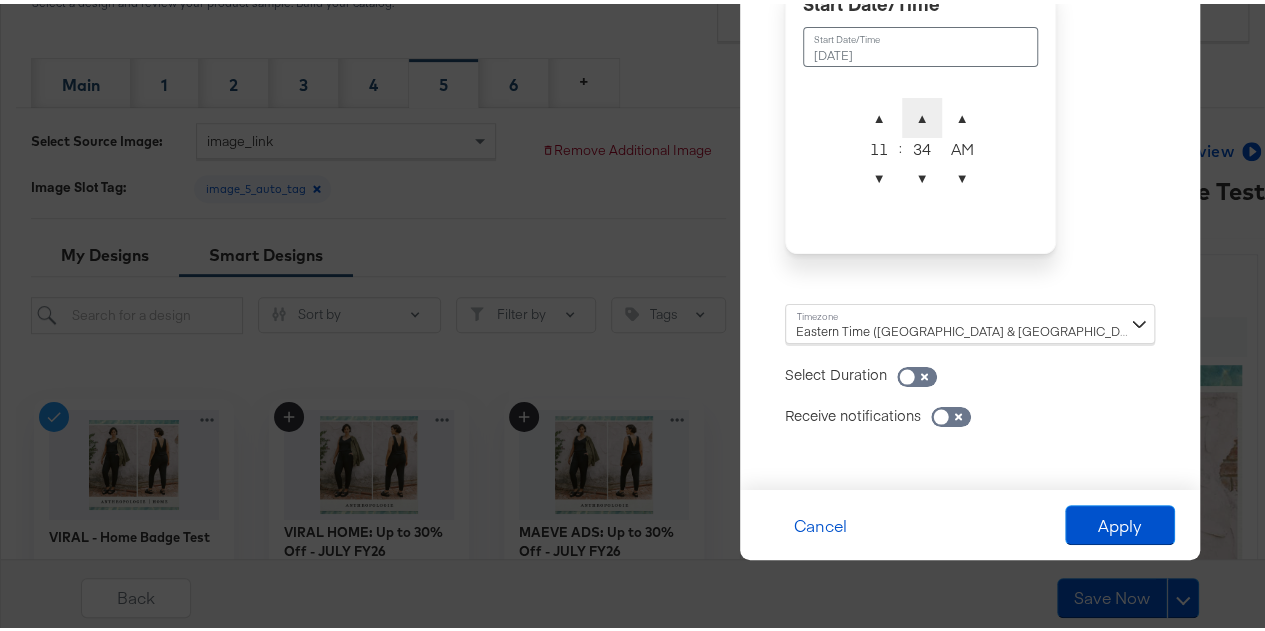 click on "▲" at bounding box center (922, 114) 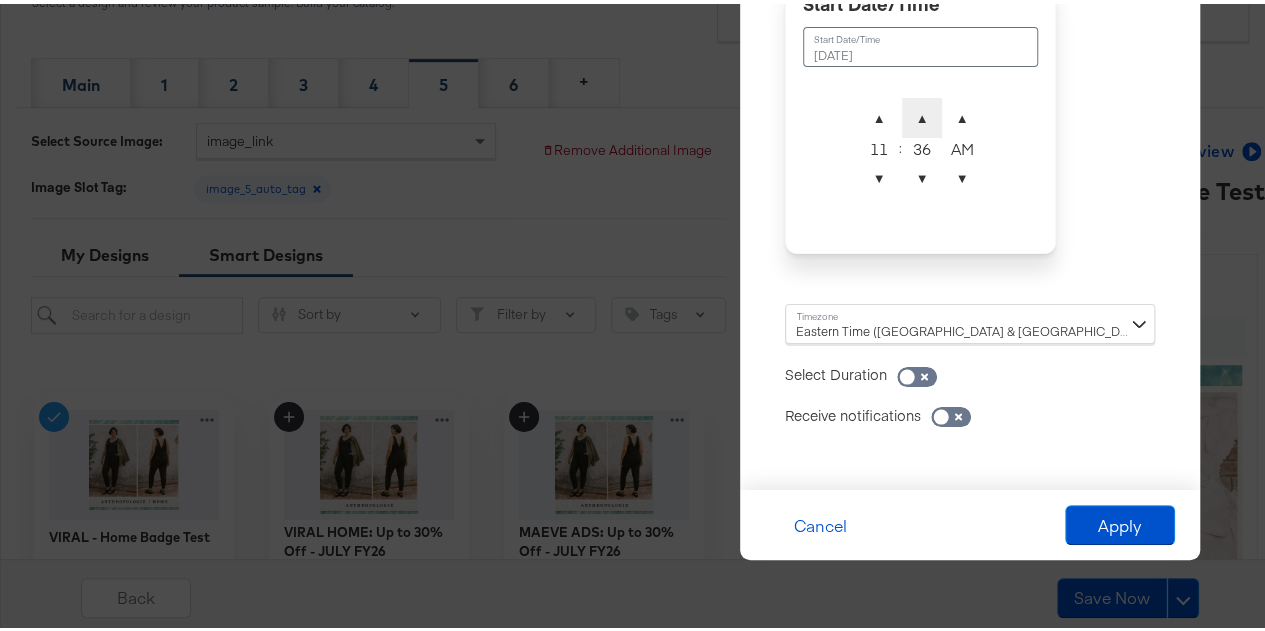 click on "▲" at bounding box center [922, 114] 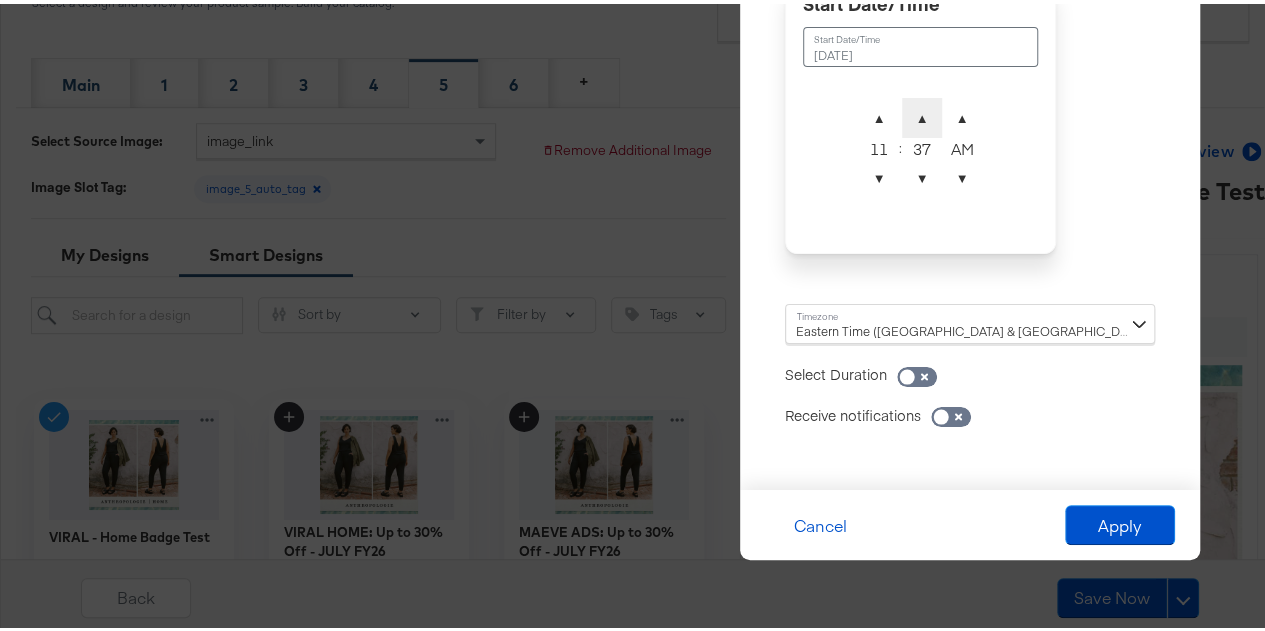 click on "▲" at bounding box center (922, 114) 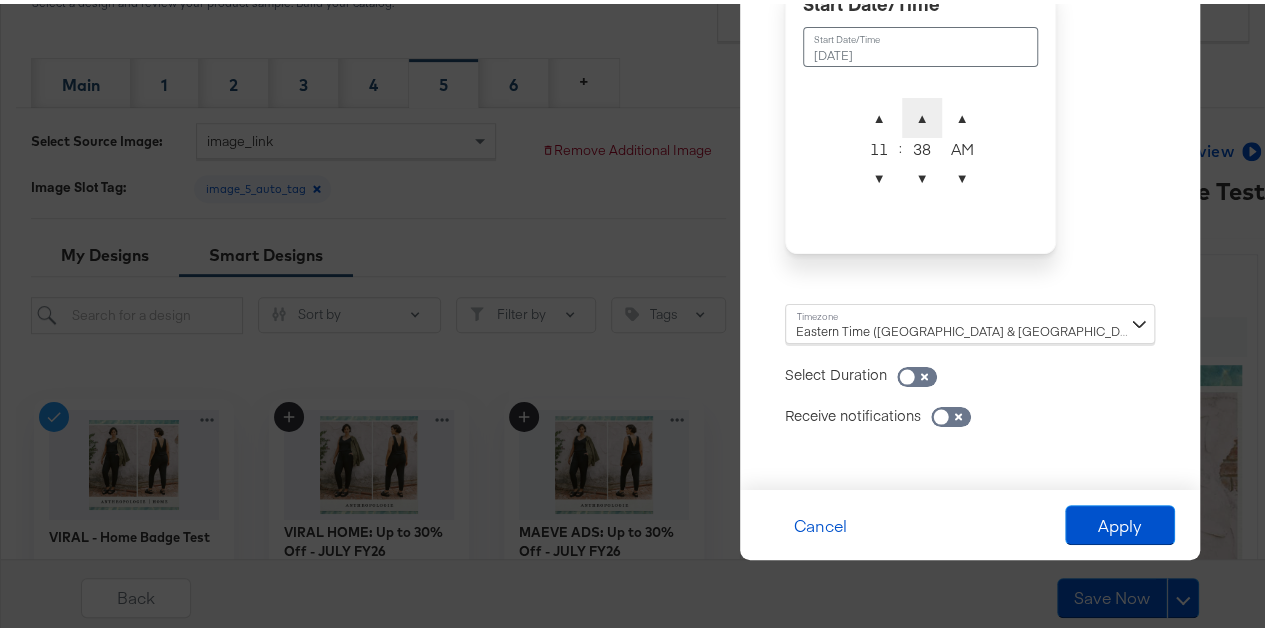 click on "▲" at bounding box center [922, 114] 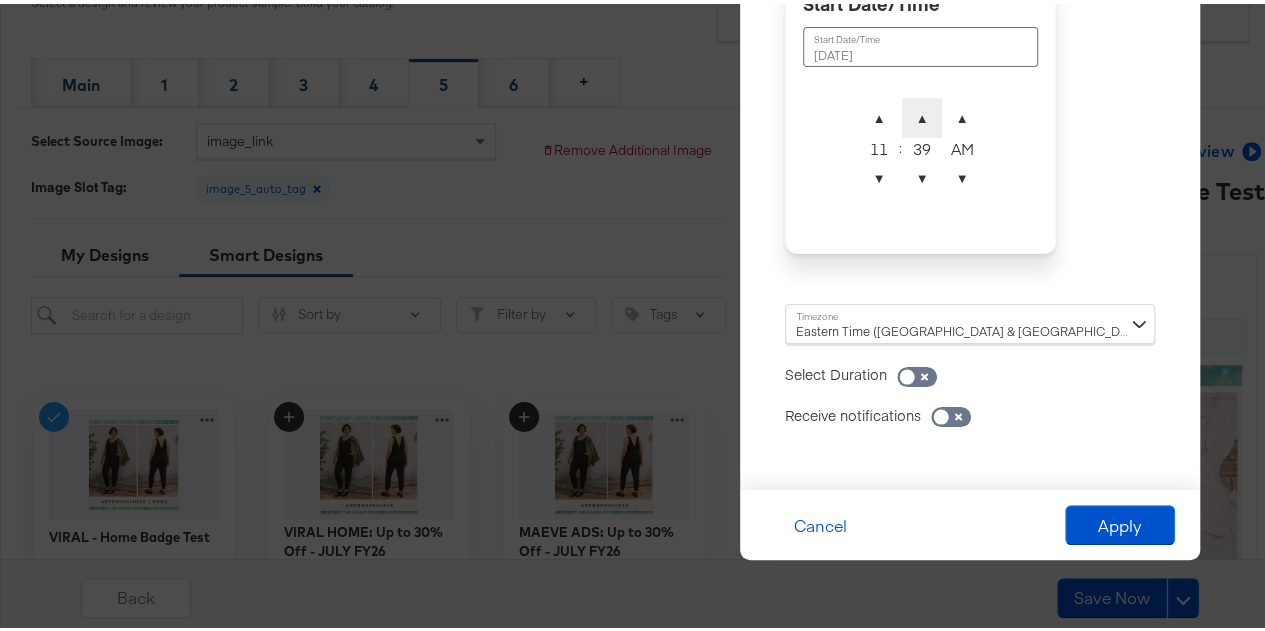 click on "▲" at bounding box center (922, 114) 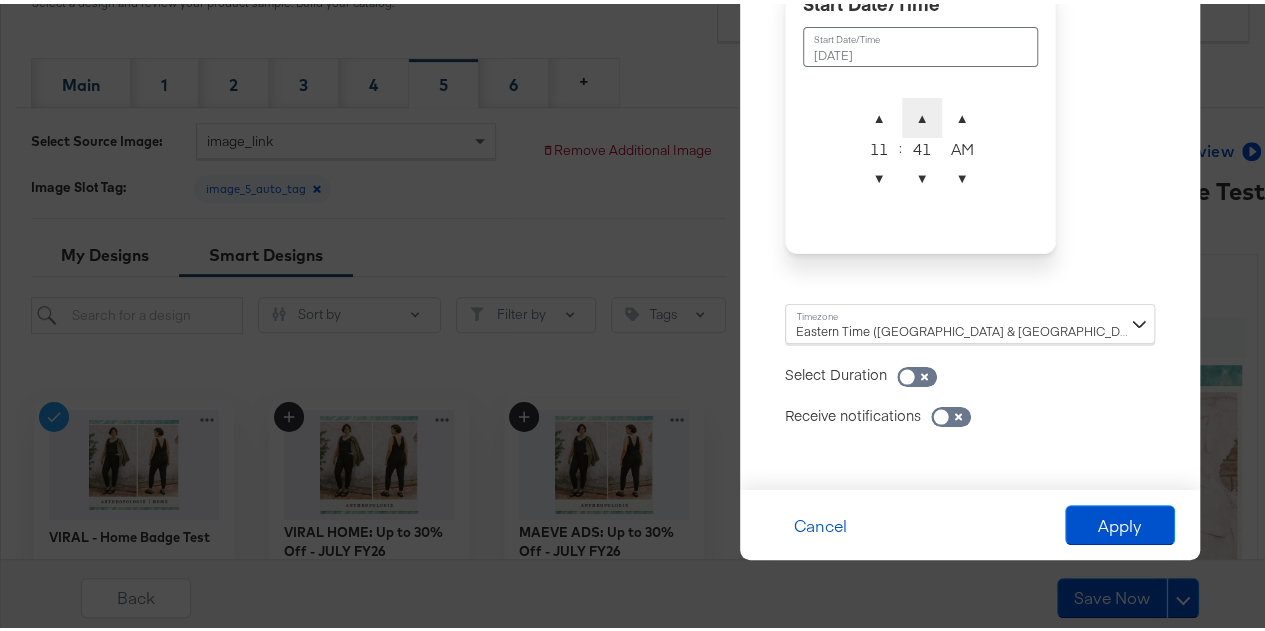 click on "▲" at bounding box center [922, 114] 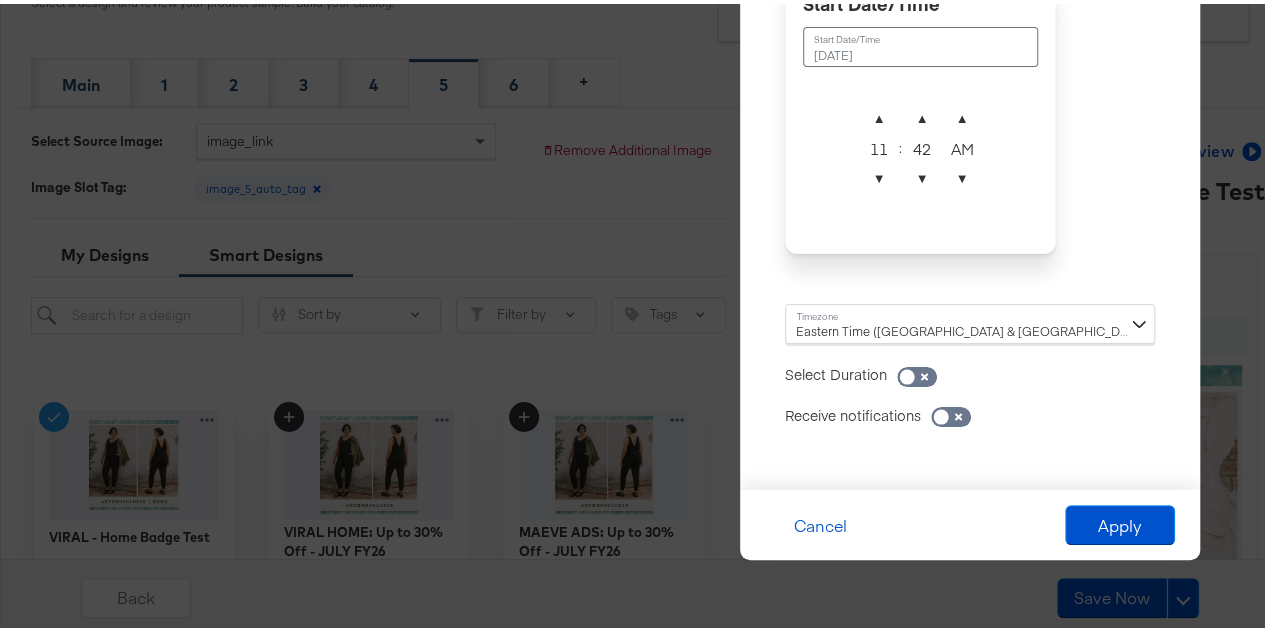click on "42" at bounding box center (922, 144) 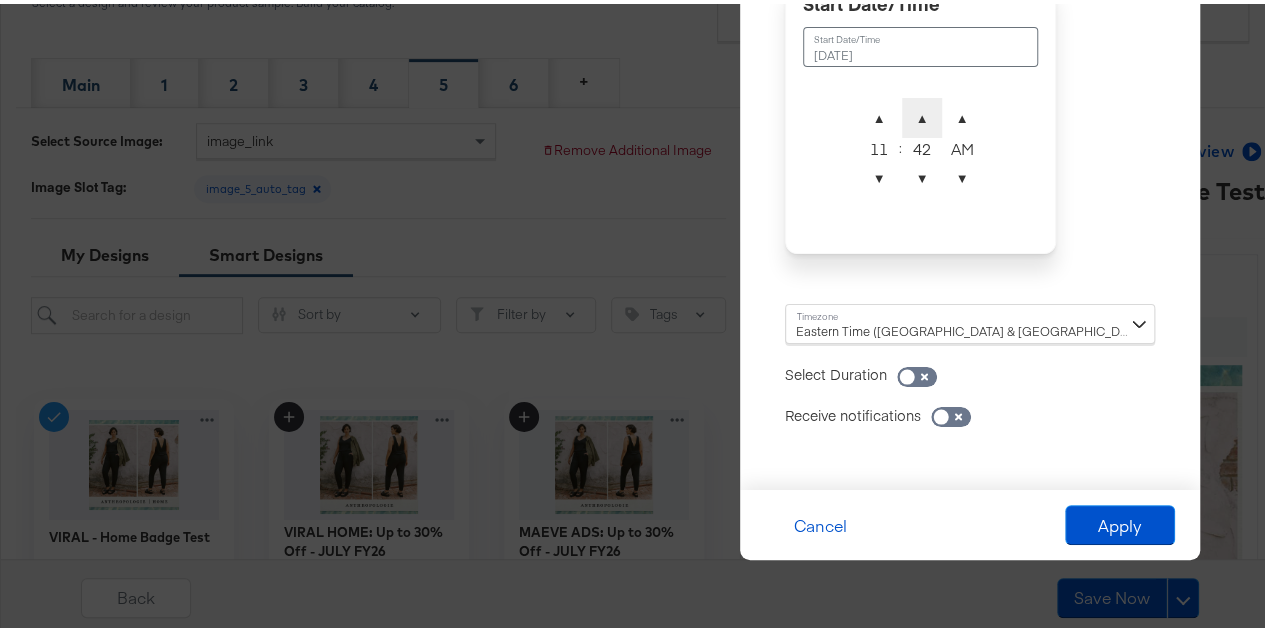 click on "▲" at bounding box center (922, 114) 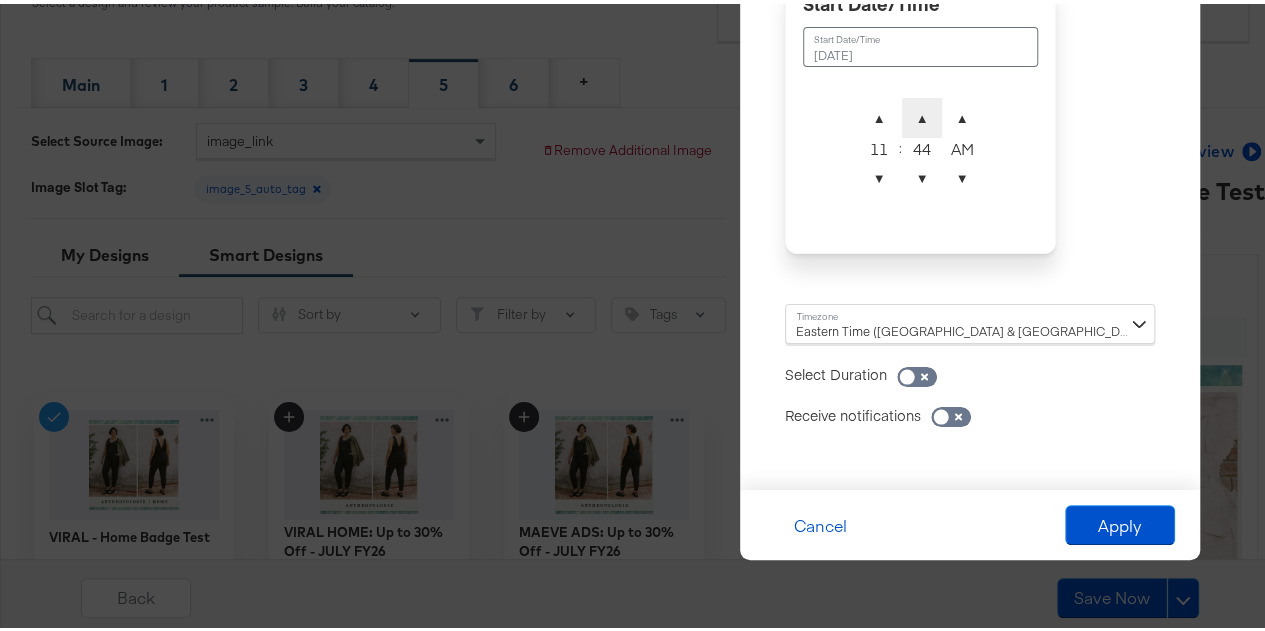 click on "▲" at bounding box center (922, 114) 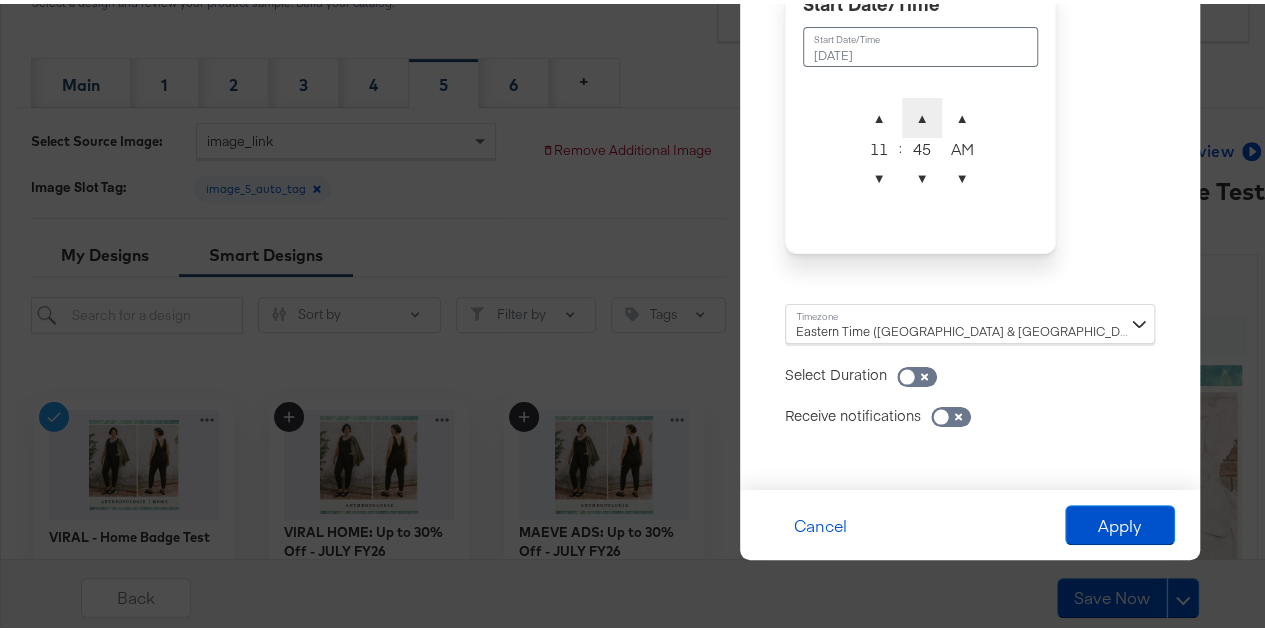 click on "▲" at bounding box center (922, 114) 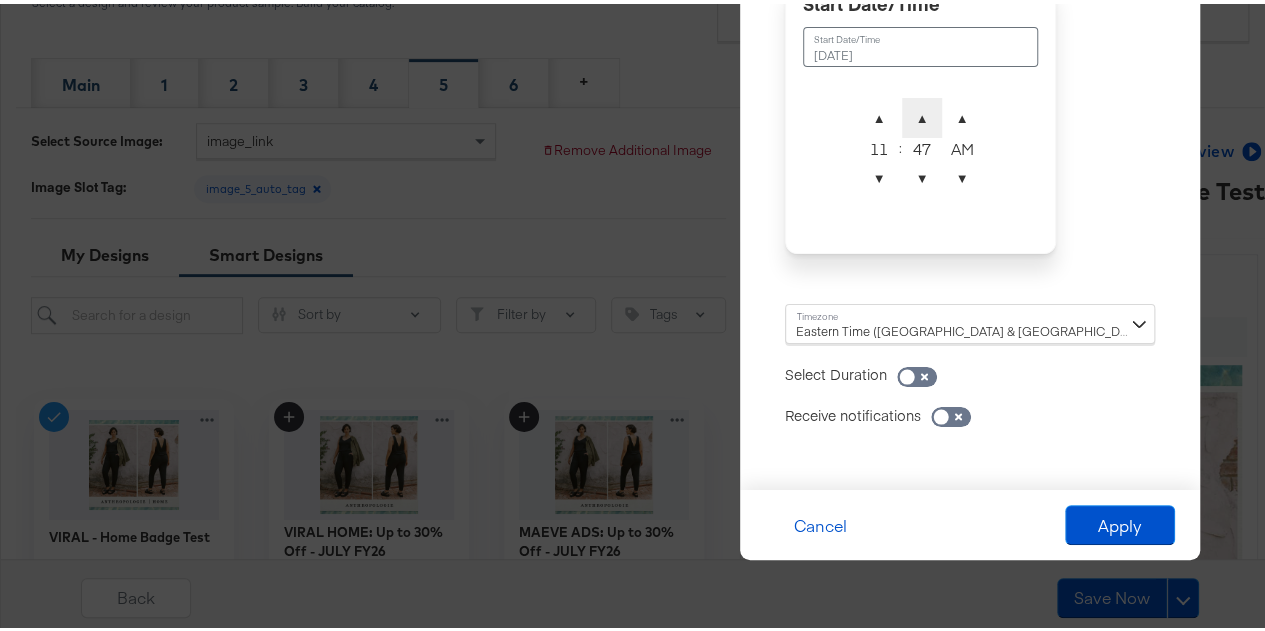click on "▲" at bounding box center [922, 114] 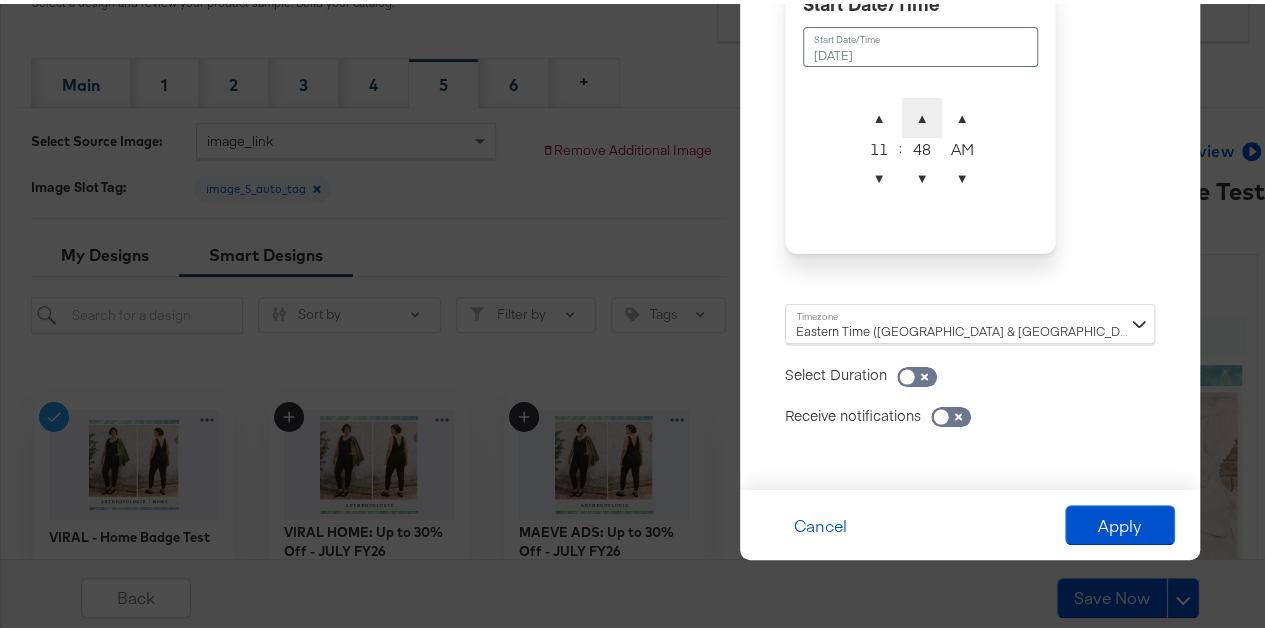 click on "▲" at bounding box center [922, 114] 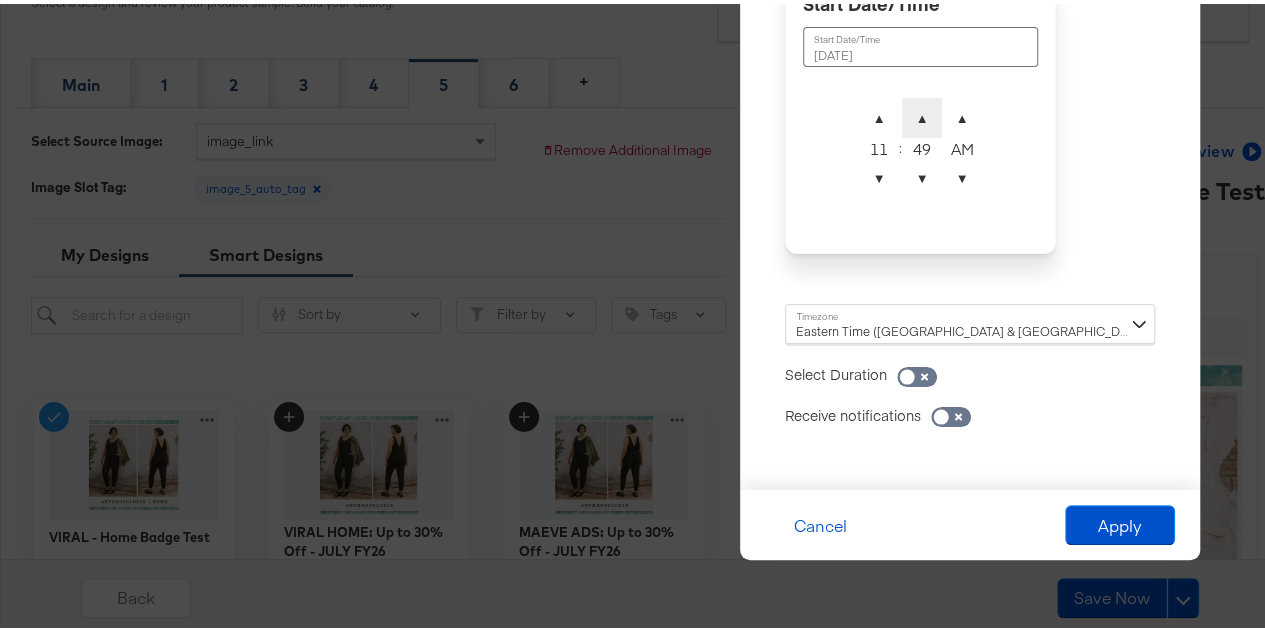 click on "▲" at bounding box center [922, 114] 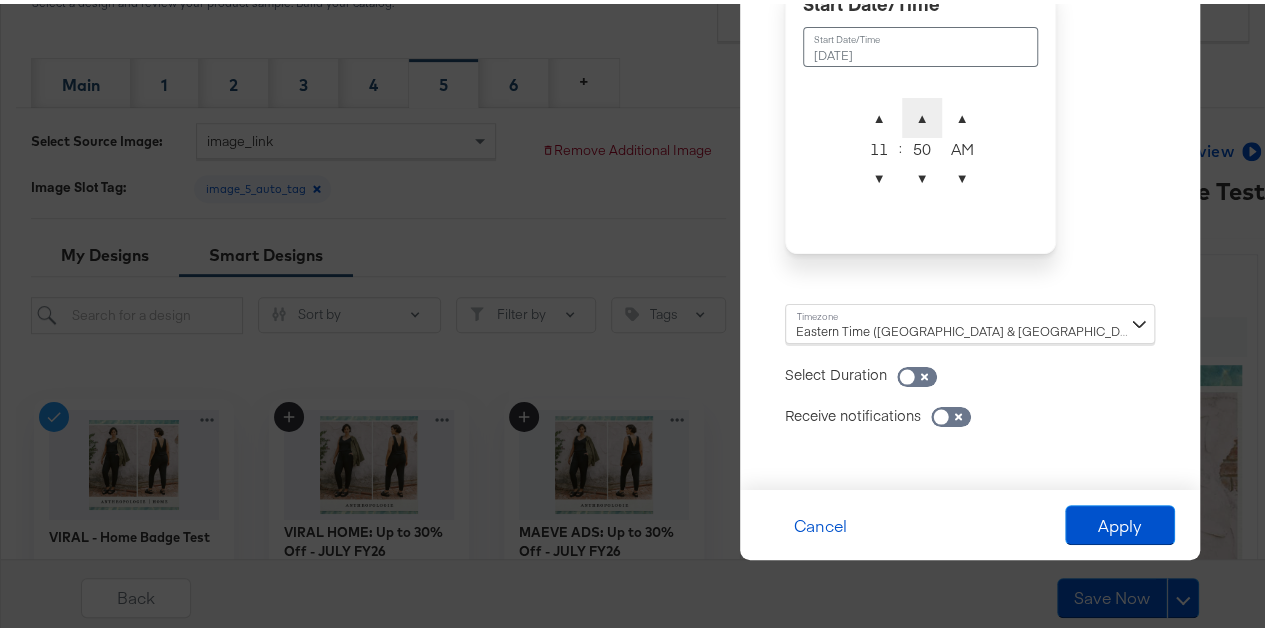 click on "▲" at bounding box center (922, 114) 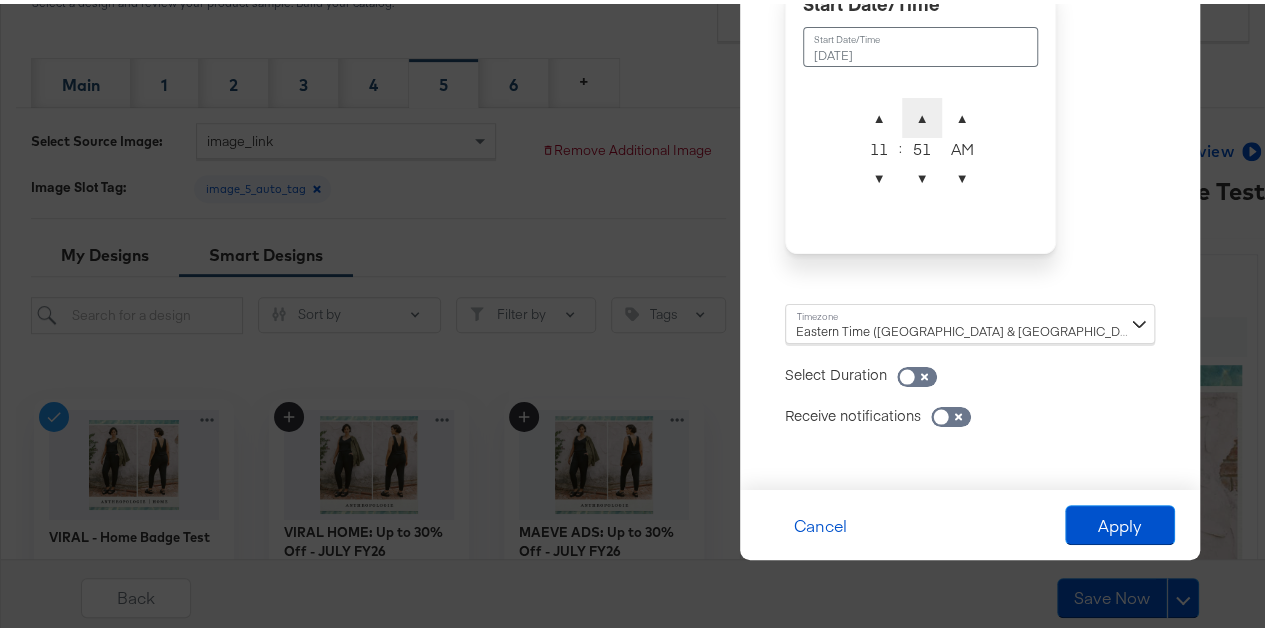 click on "▲" at bounding box center [922, 114] 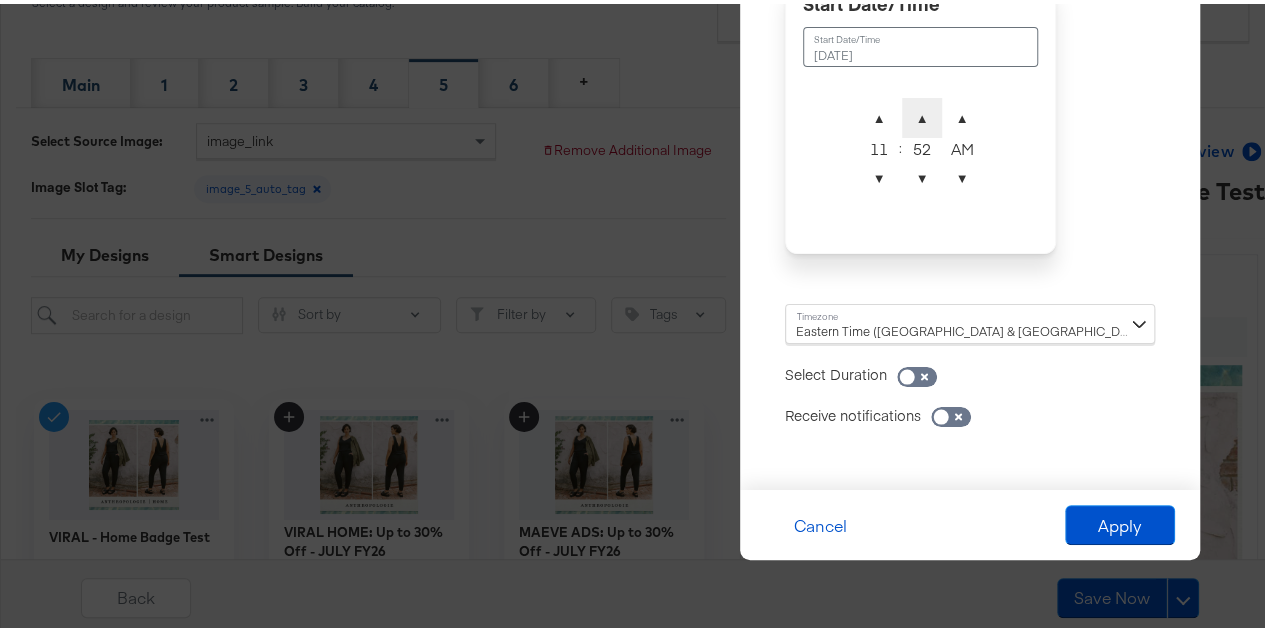 click on "▲" at bounding box center [922, 114] 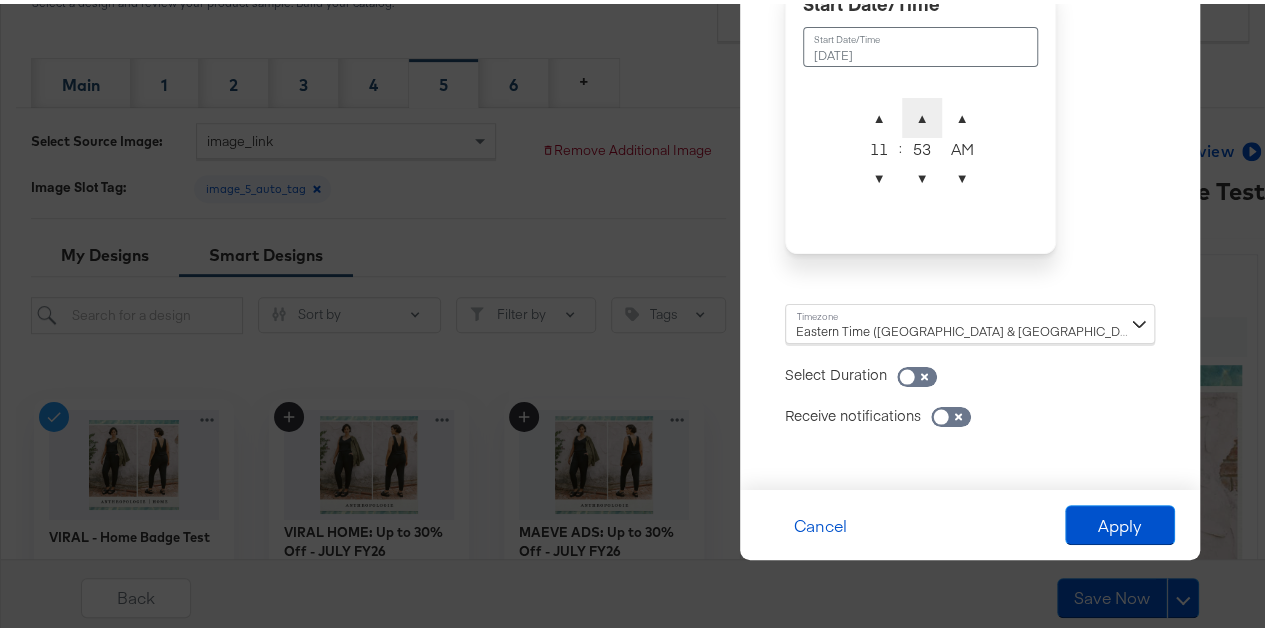 click on "▲" at bounding box center [922, 114] 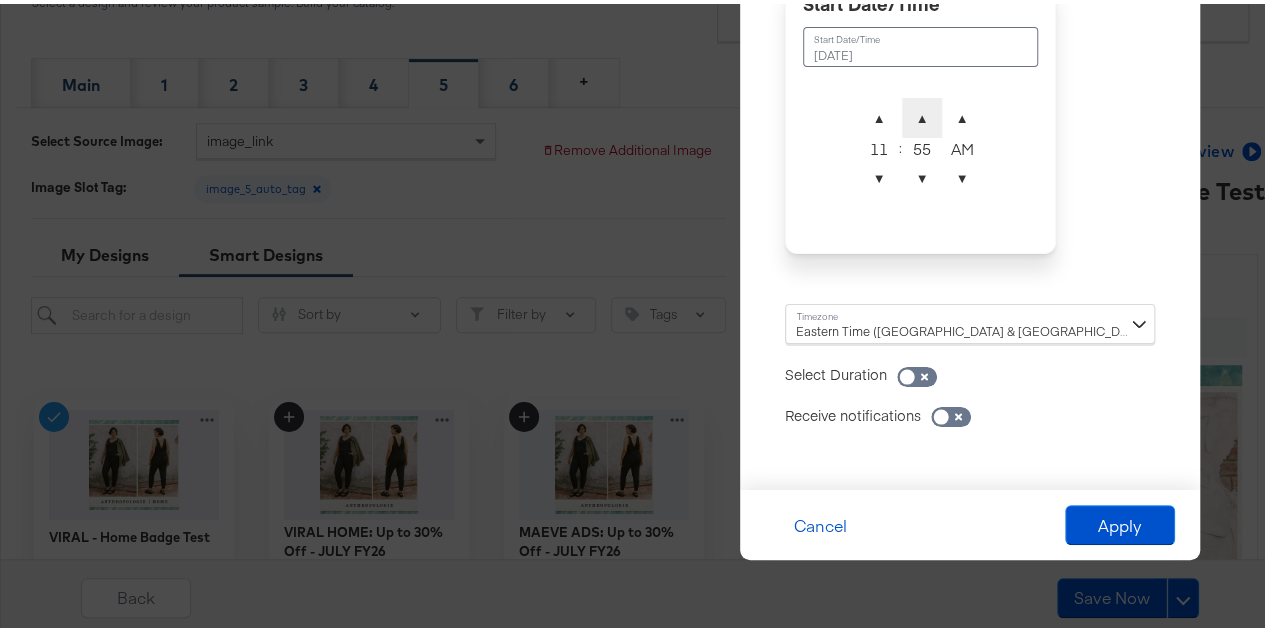 click on "▲" at bounding box center [922, 114] 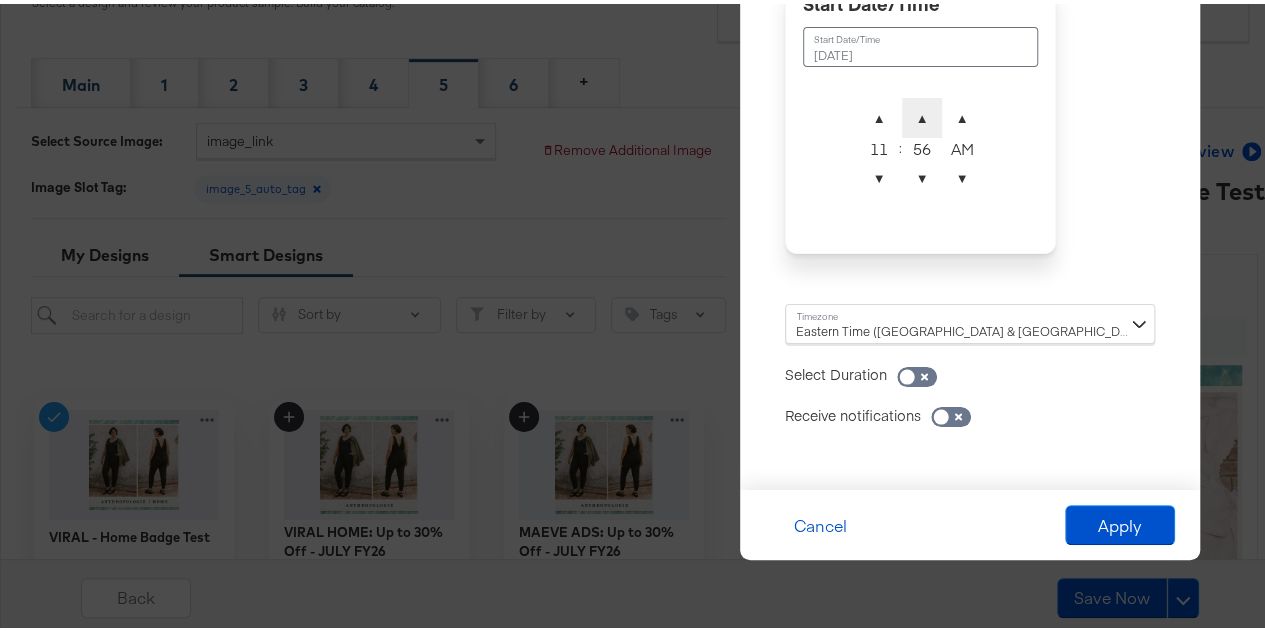 click on "▲" at bounding box center (922, 114) 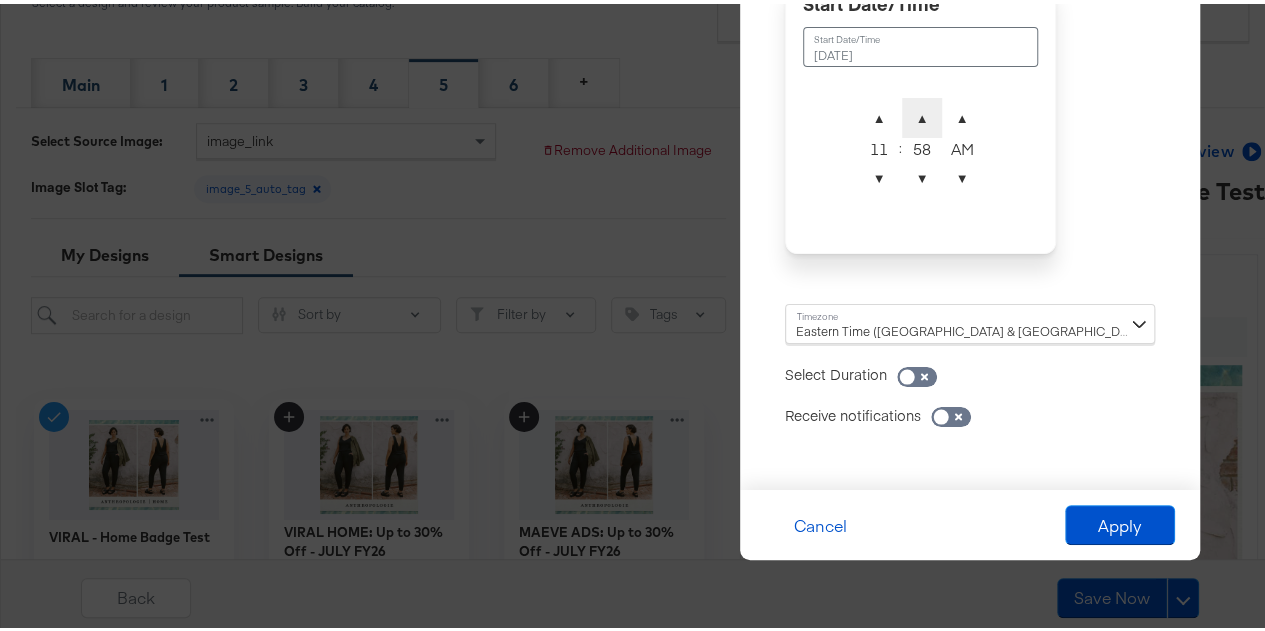 click on "▲" at bounding box center (922, 114) 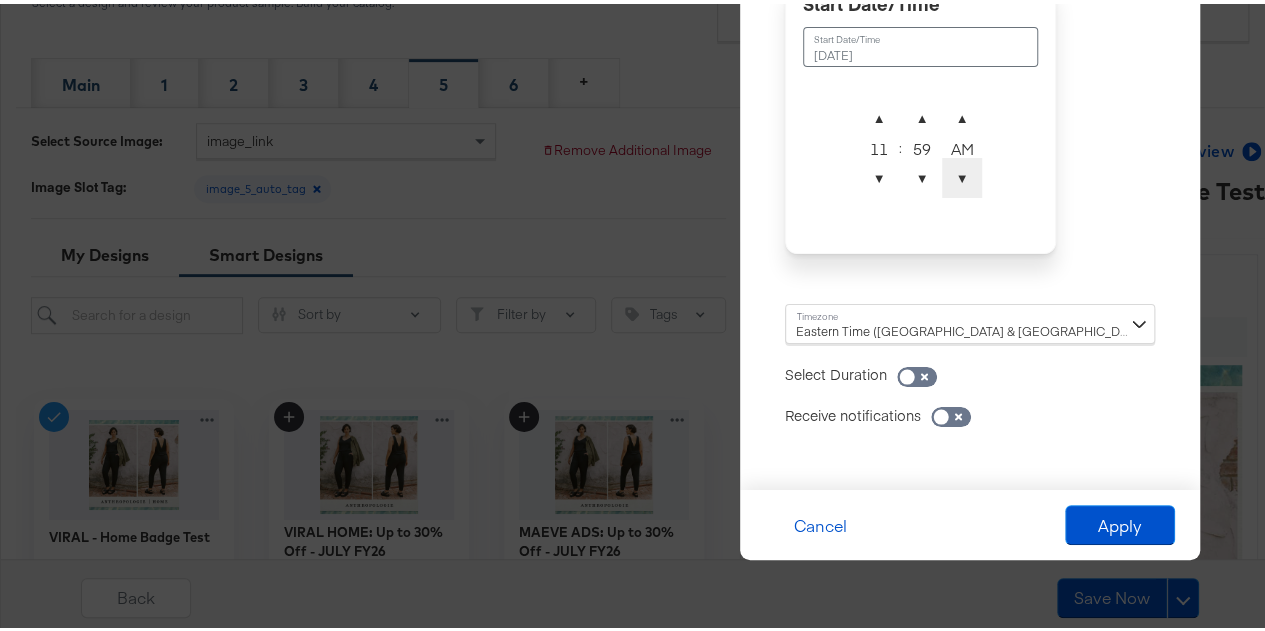 type on "July 13th 2025 11:59 PM" 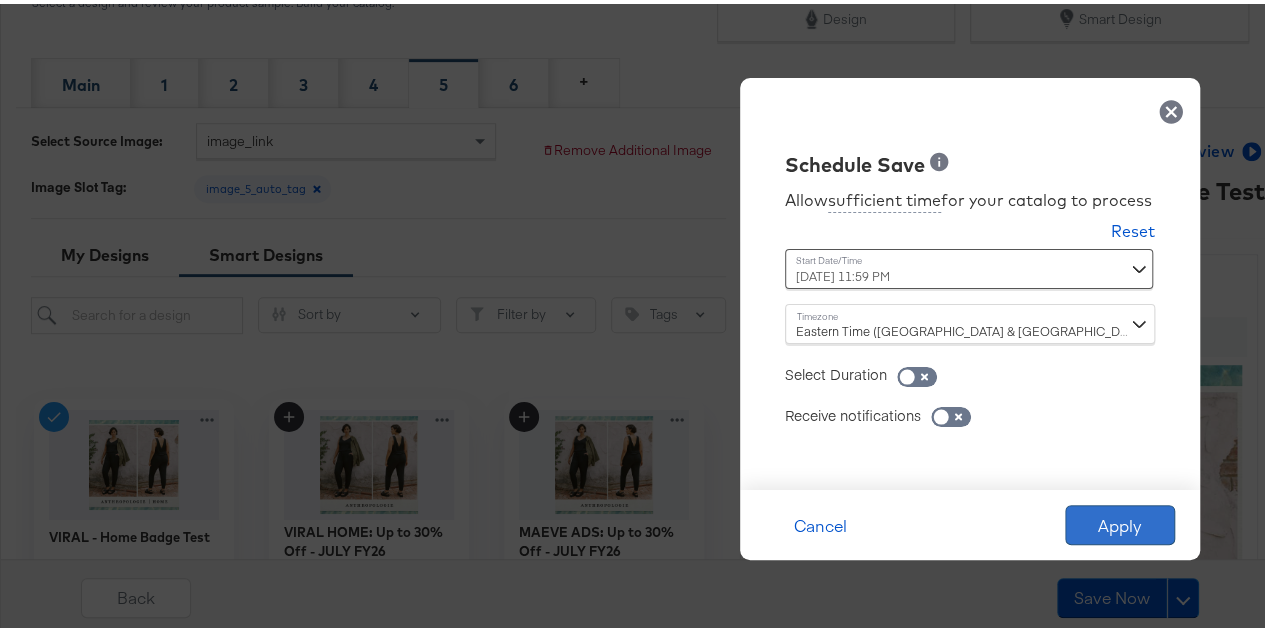 click on "Apply" at bounding box center (1120, 521) 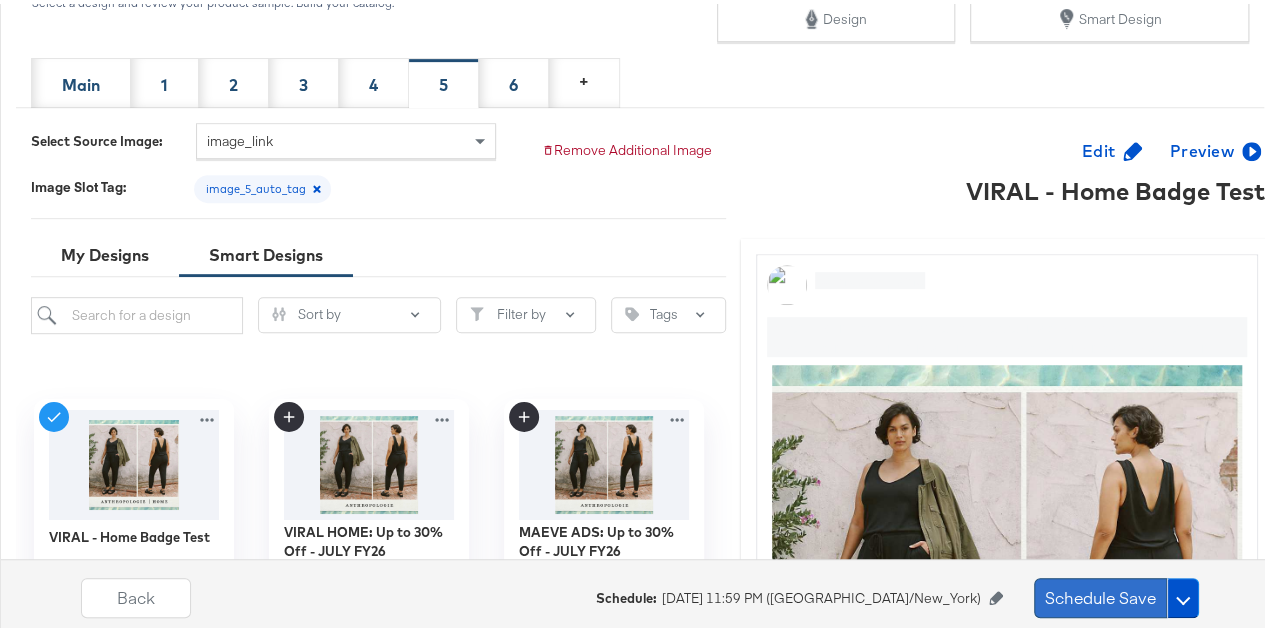 click on "Schedule Save" at bounding box center [1100, 594] 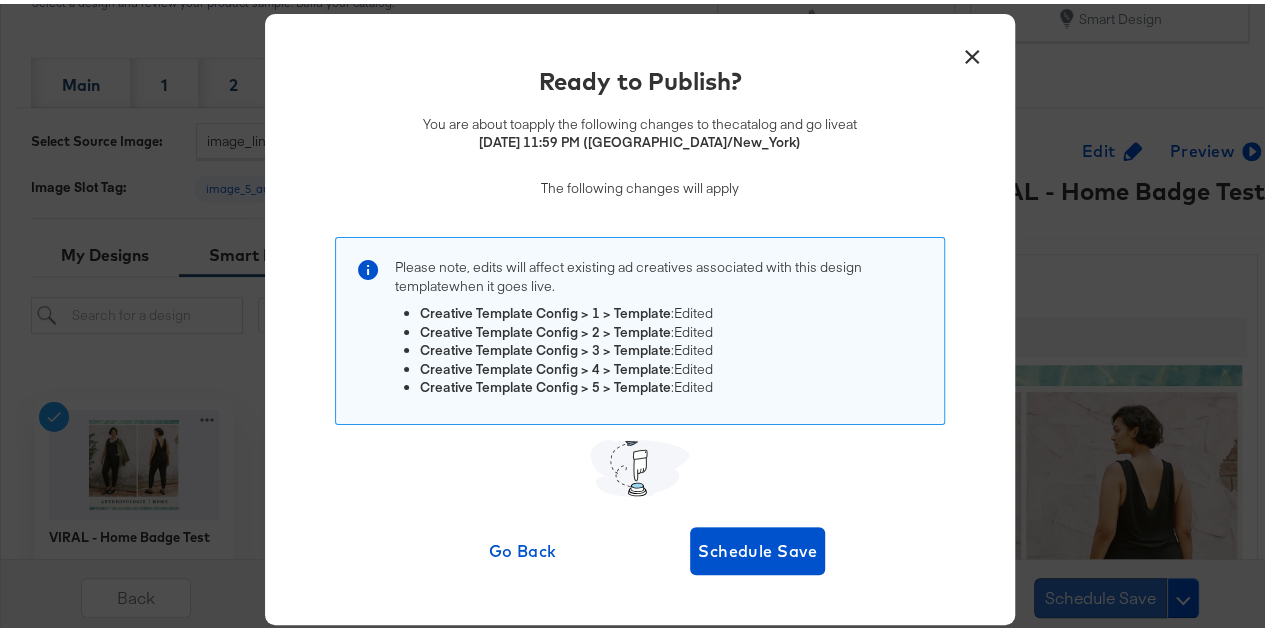 scroll, scrollTop: 0, scrollLeft: 0, axis: both 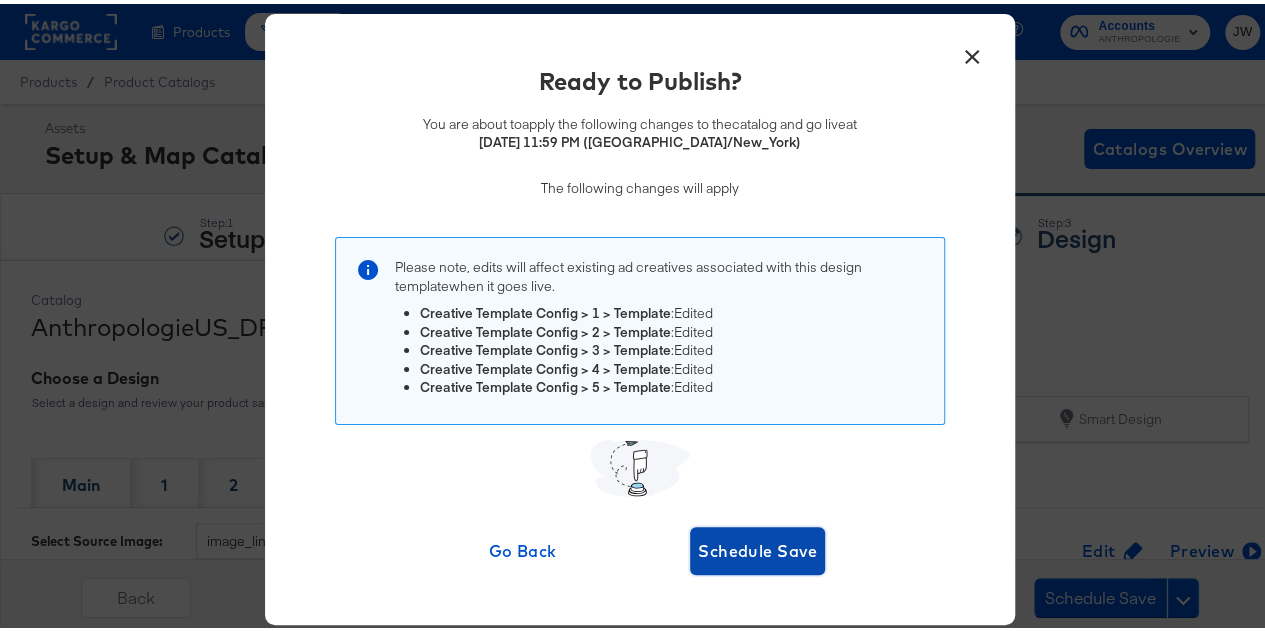 click on "Schedule Save" at bounding box center (757, 547) 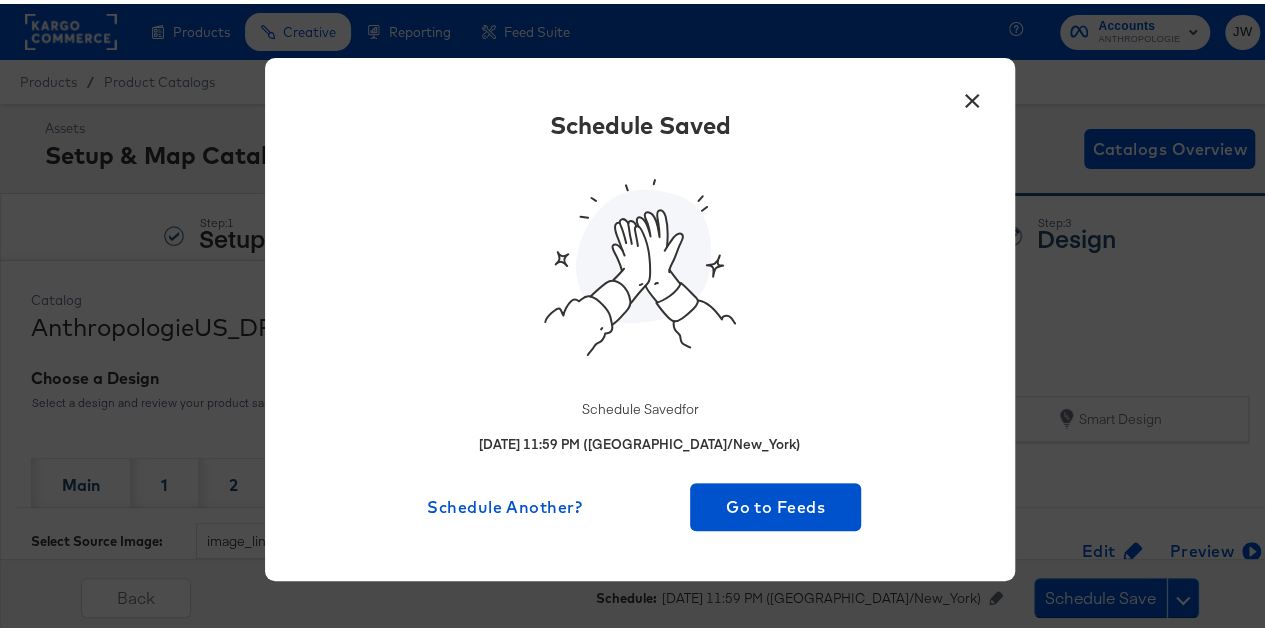 click on "×" at bounding box center (972, 92) 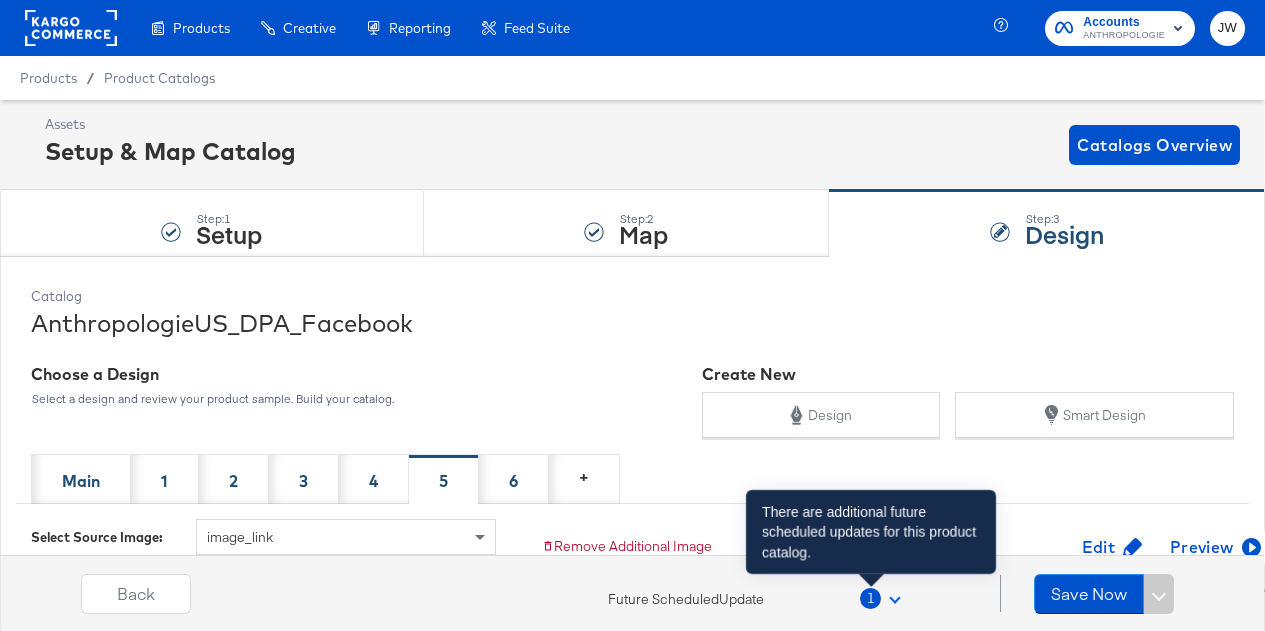 scroll, scrollTop: 0, scrollLeft: 0, axis: both 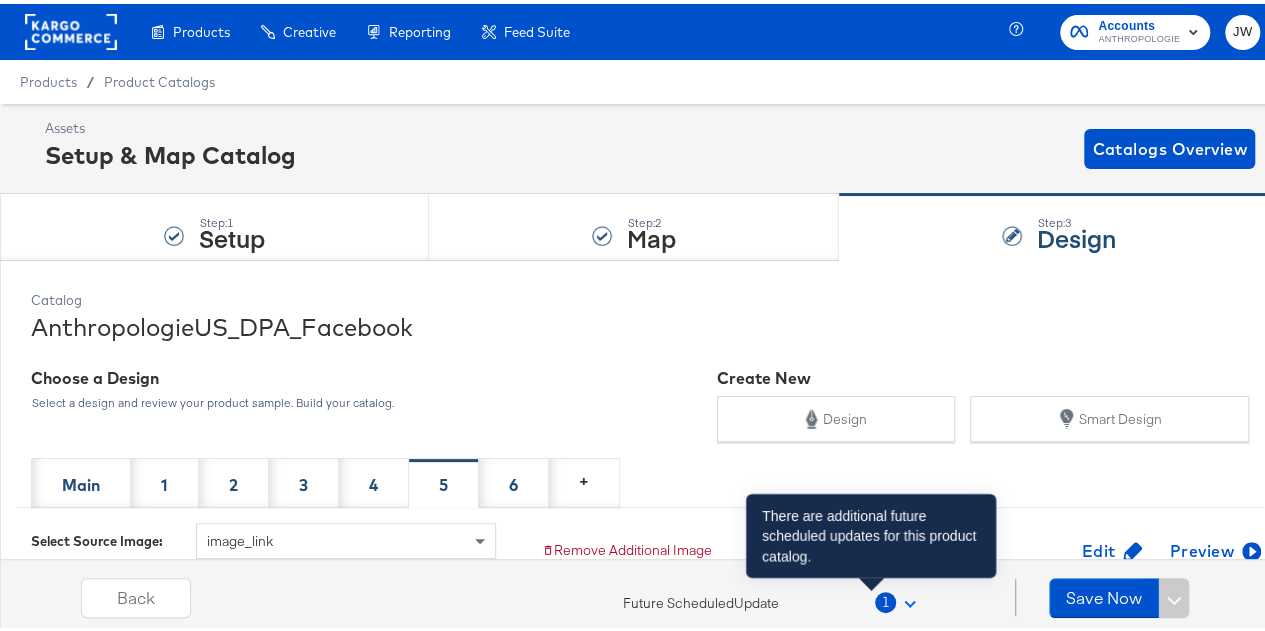 click on "1" at bounding box center [885, 598] 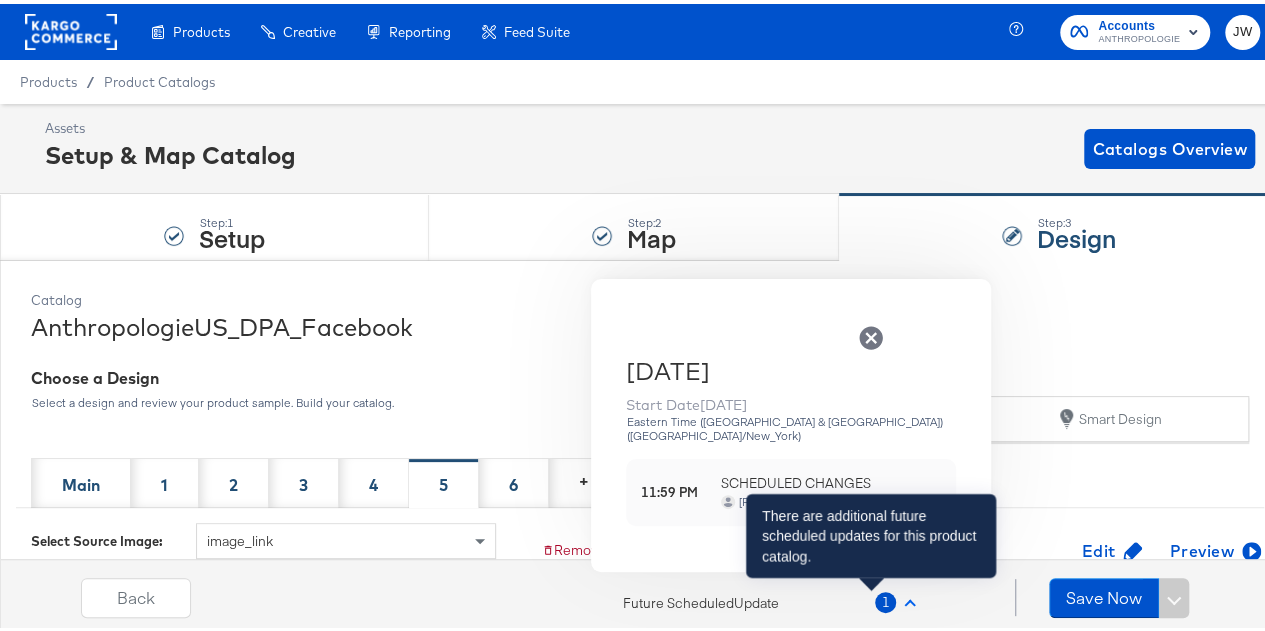 click on "1" at bounding box center (885, 598) 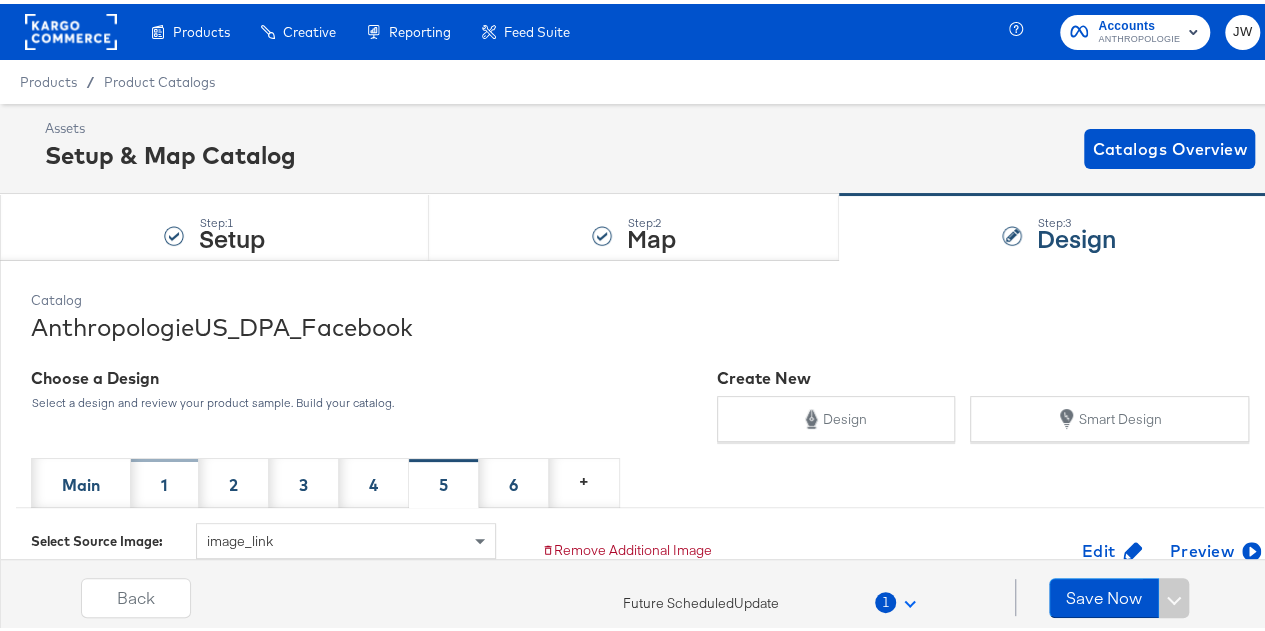click on "1" at bounding box center [165, 479] 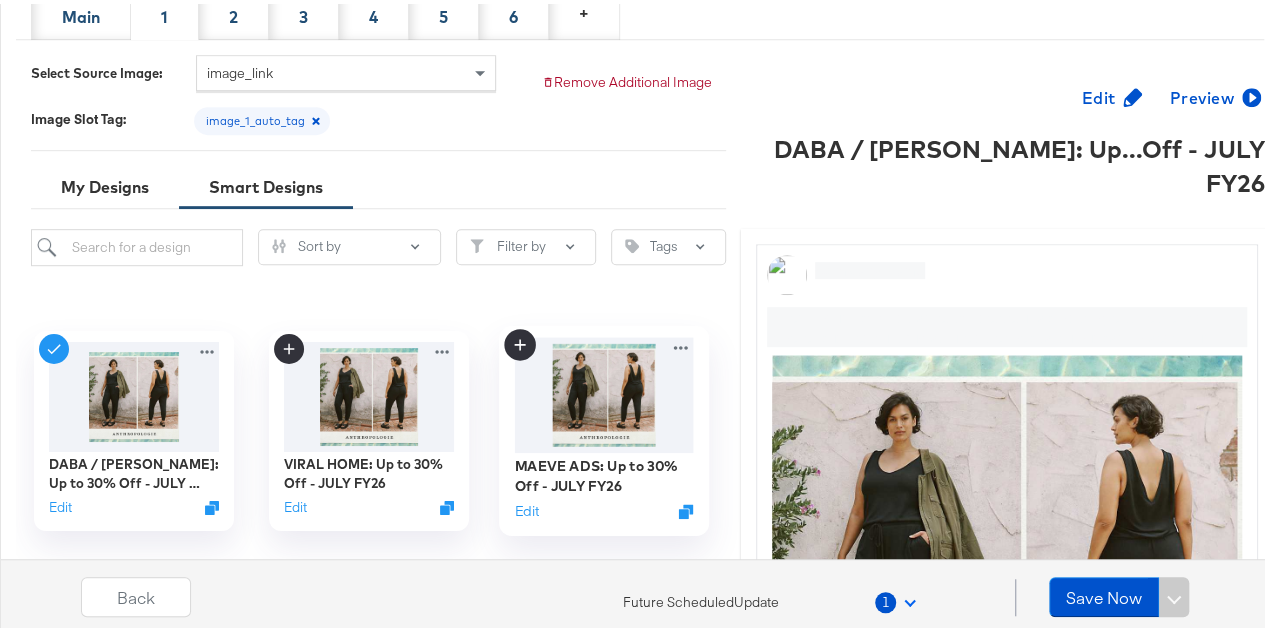 scroll, scrollTop: 500, scrollLeft: 0, axis: vertical 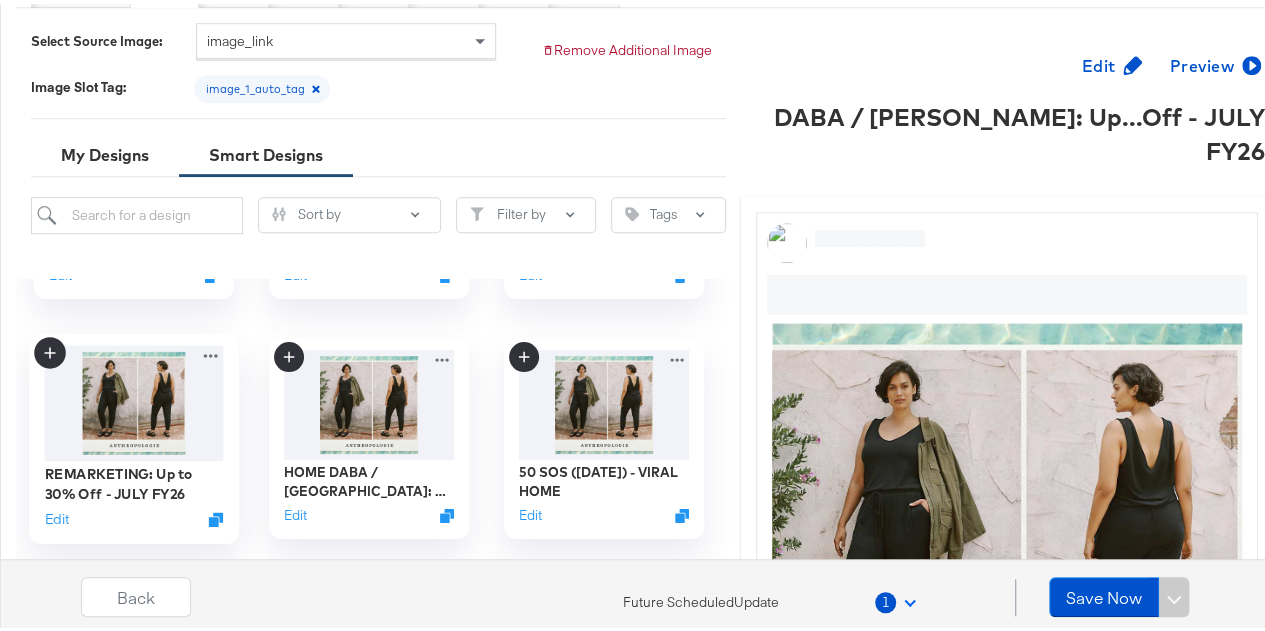 click at bounding box center (133, 398) 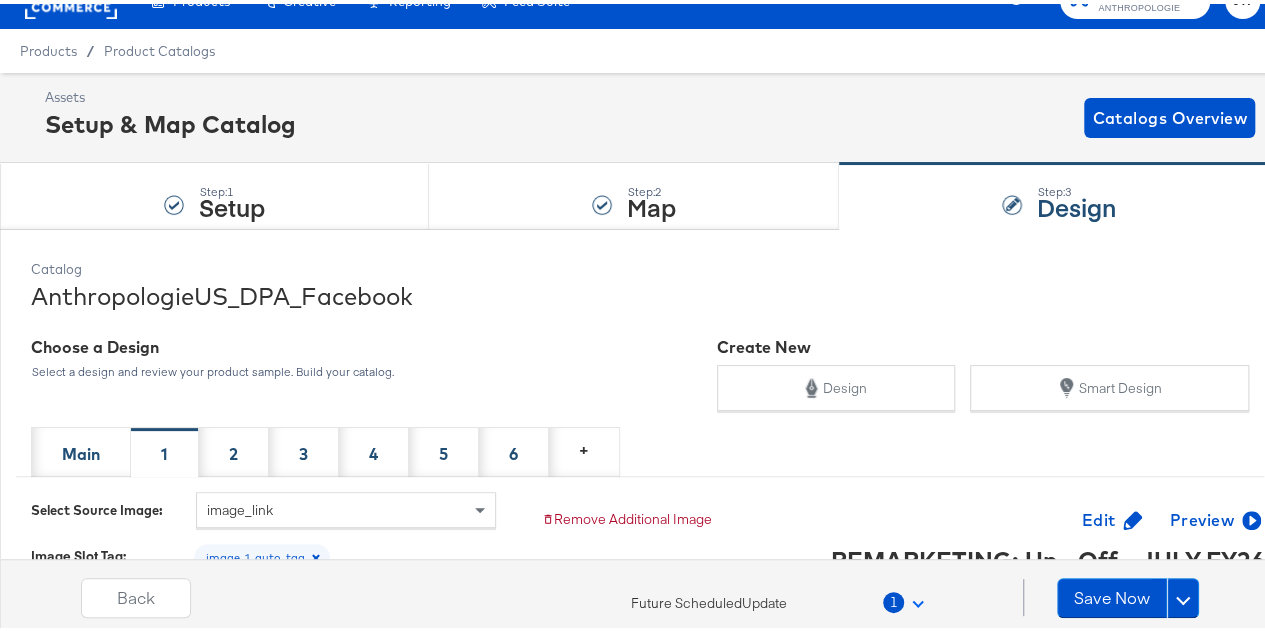 scroll, scrollTop: 0, scrollLeft: 0, axis: both 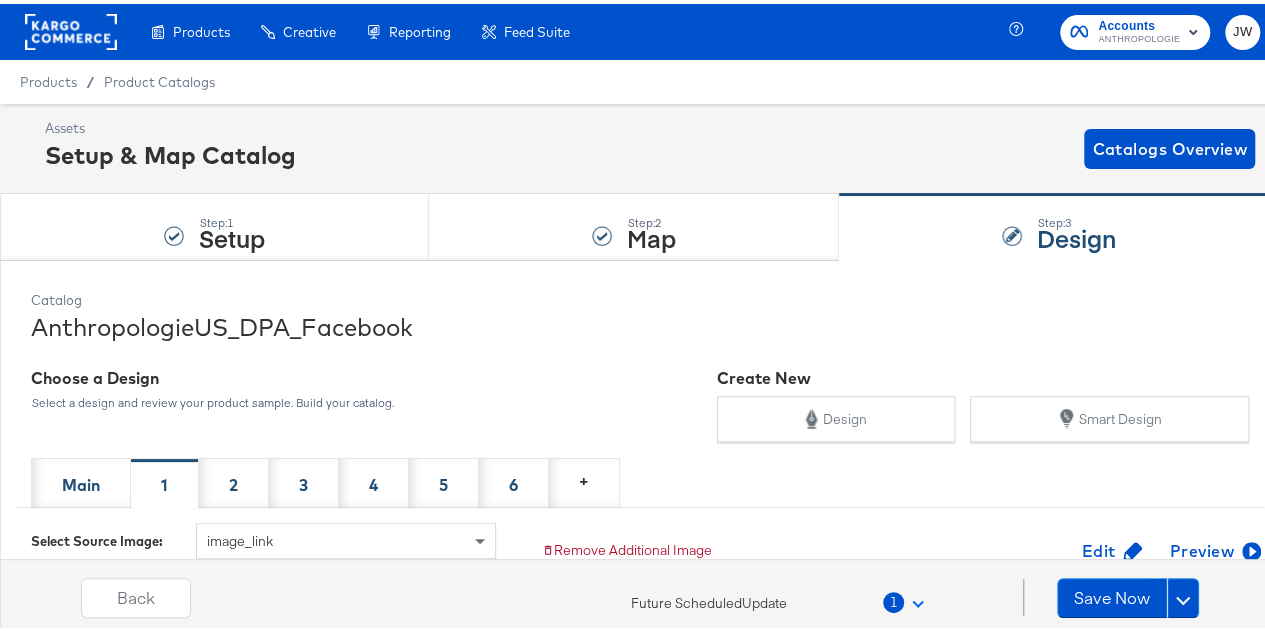 click on "Products Products Product Catalogs Enhance Your Product Catalog, Map Them to Publishers, and Incorporate Overlay Designs. Product Sets Create filtered sets to control which products appear in your ads. Creative Creative Creative Home Build overlay designs and videos, leveraging your catalog data. My Designs Manage all your created Overlay Designs. Templates Leverage best practice design principles as a starting point for overlay designs. Create Mock Catalog Create a test catalog to preview Overlay Designs. Reporting Reporting Scheduled Reports Automate Meta reports to run at a specific time. Kargo Reporting Launch Kargo's social, openweb, and CTV reporting suite. Feed Suite Feed Suite ACE Integration Builder Develop Cross-Channel Dynamic Workflows with ease. Data Sources Pull and store data from various data sources in the Kargo Format." at bounding box center (360, 28) 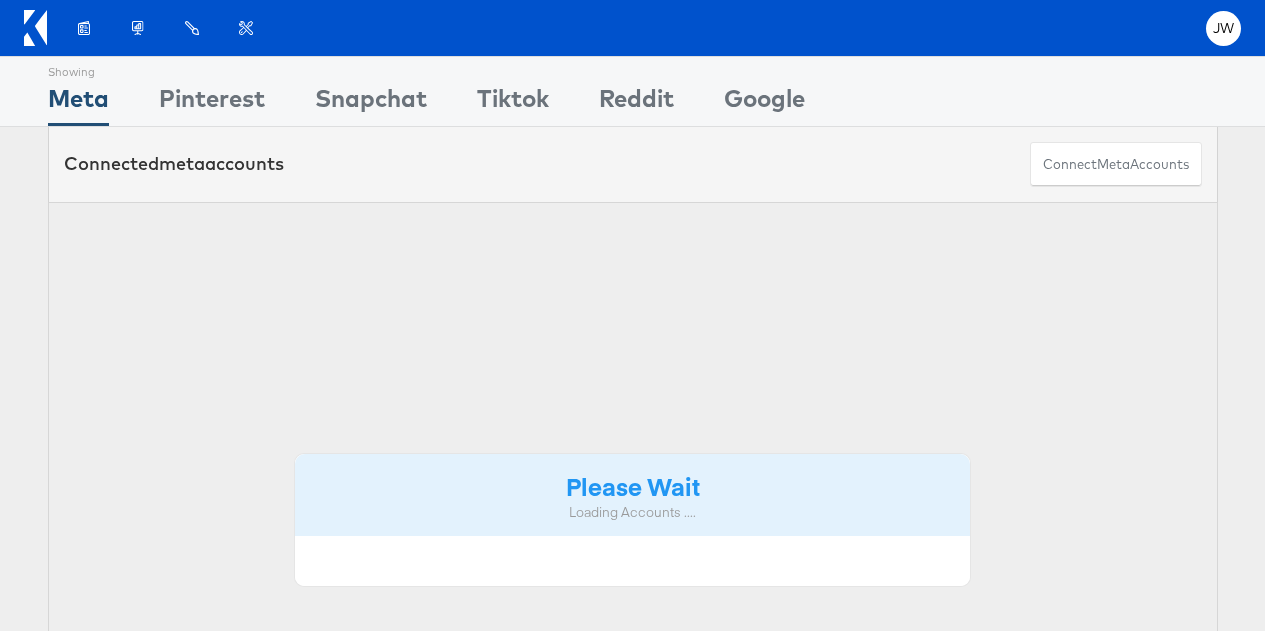 scroll, scrollTop: 0, scrollLeft: 0, axis: both 